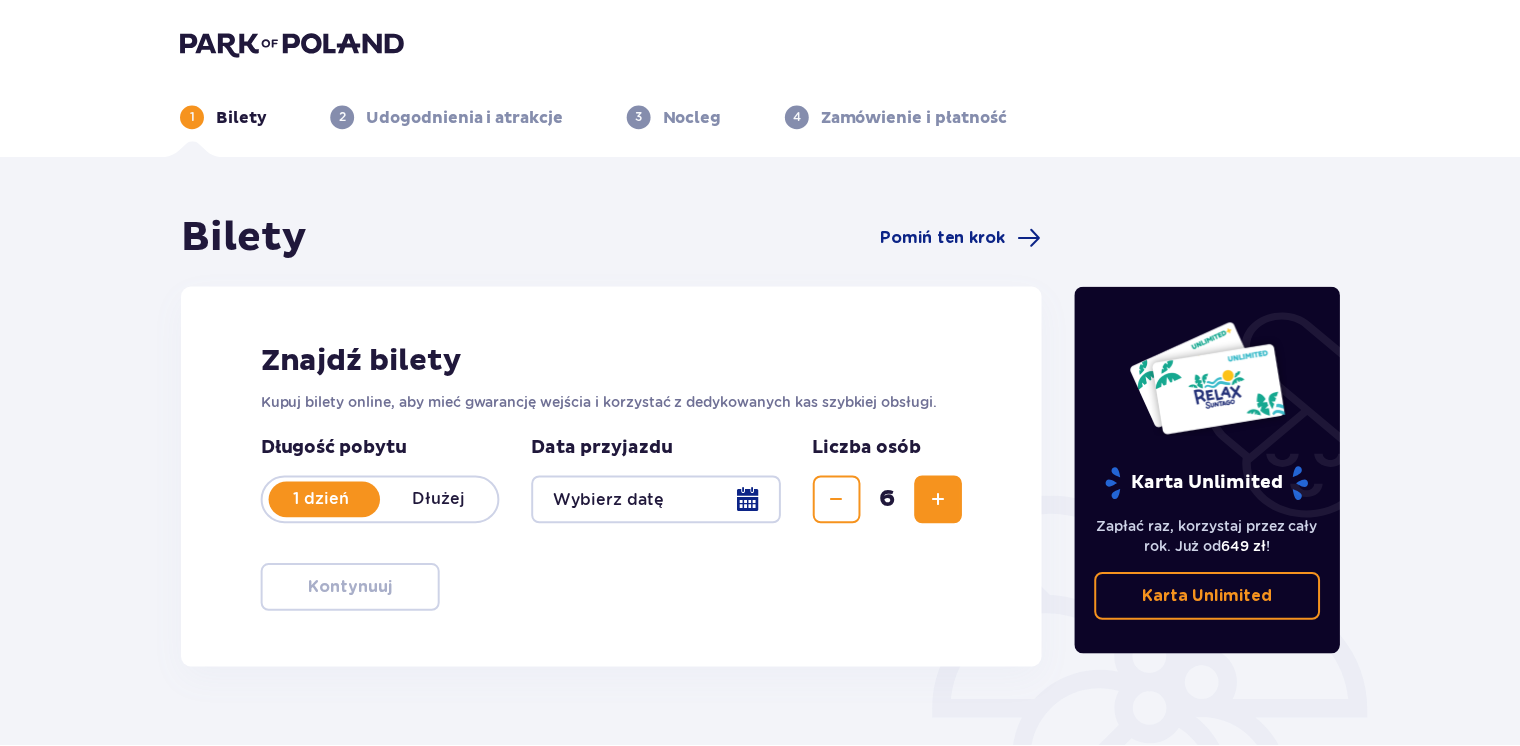 scroll, scrollTop: 0, scrollLeft: 0, axis: both 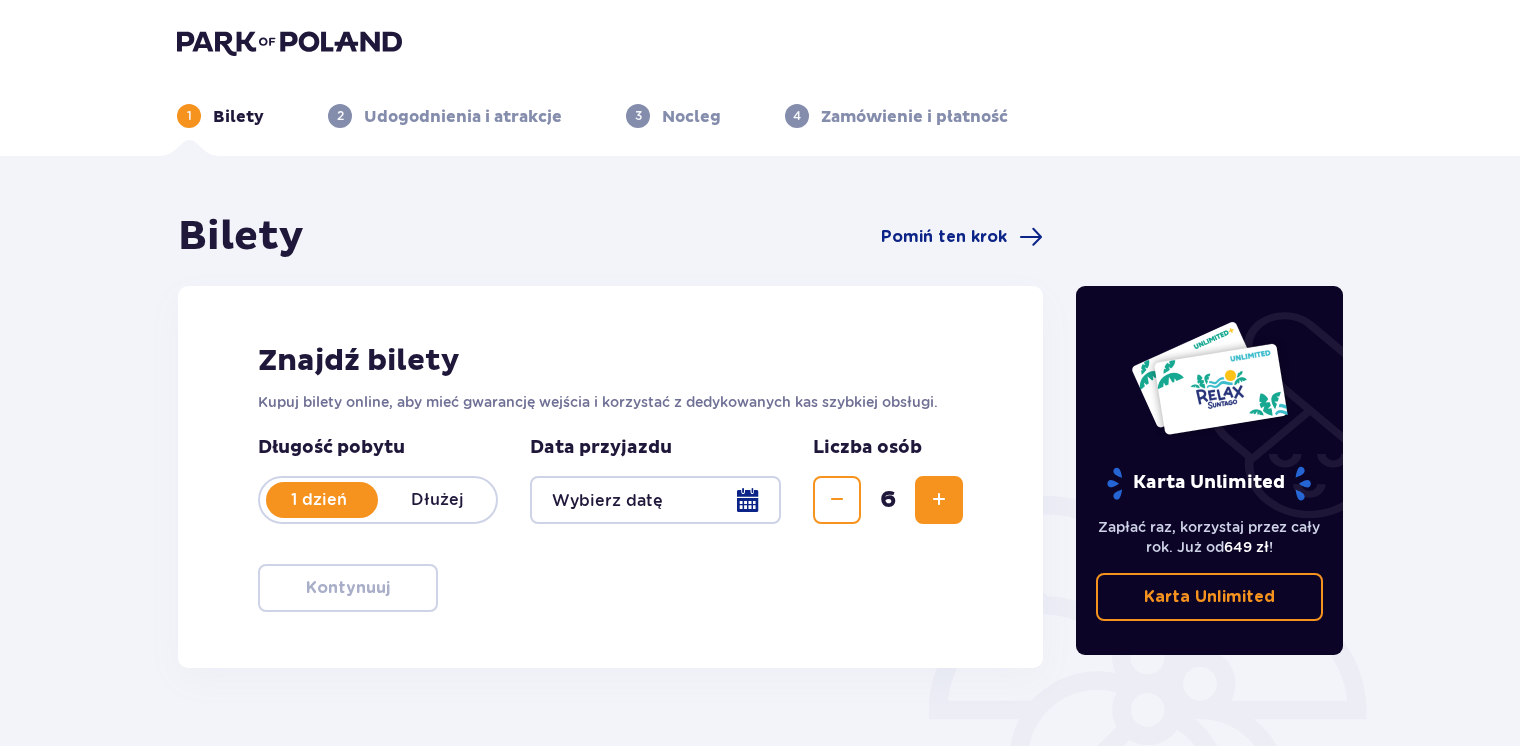 click at bounding box center [655, 500] 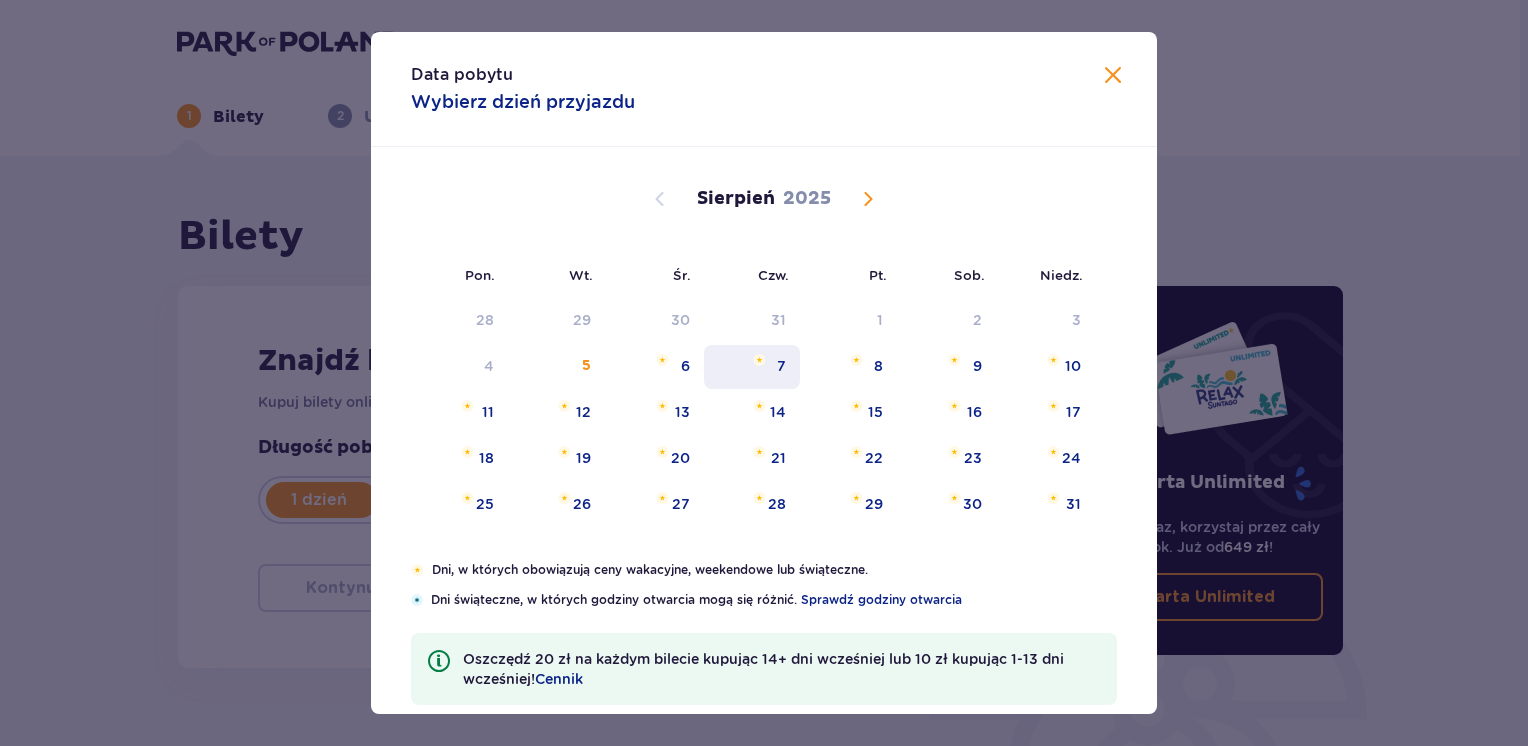 click on "7" at bounding box center [752, 367] 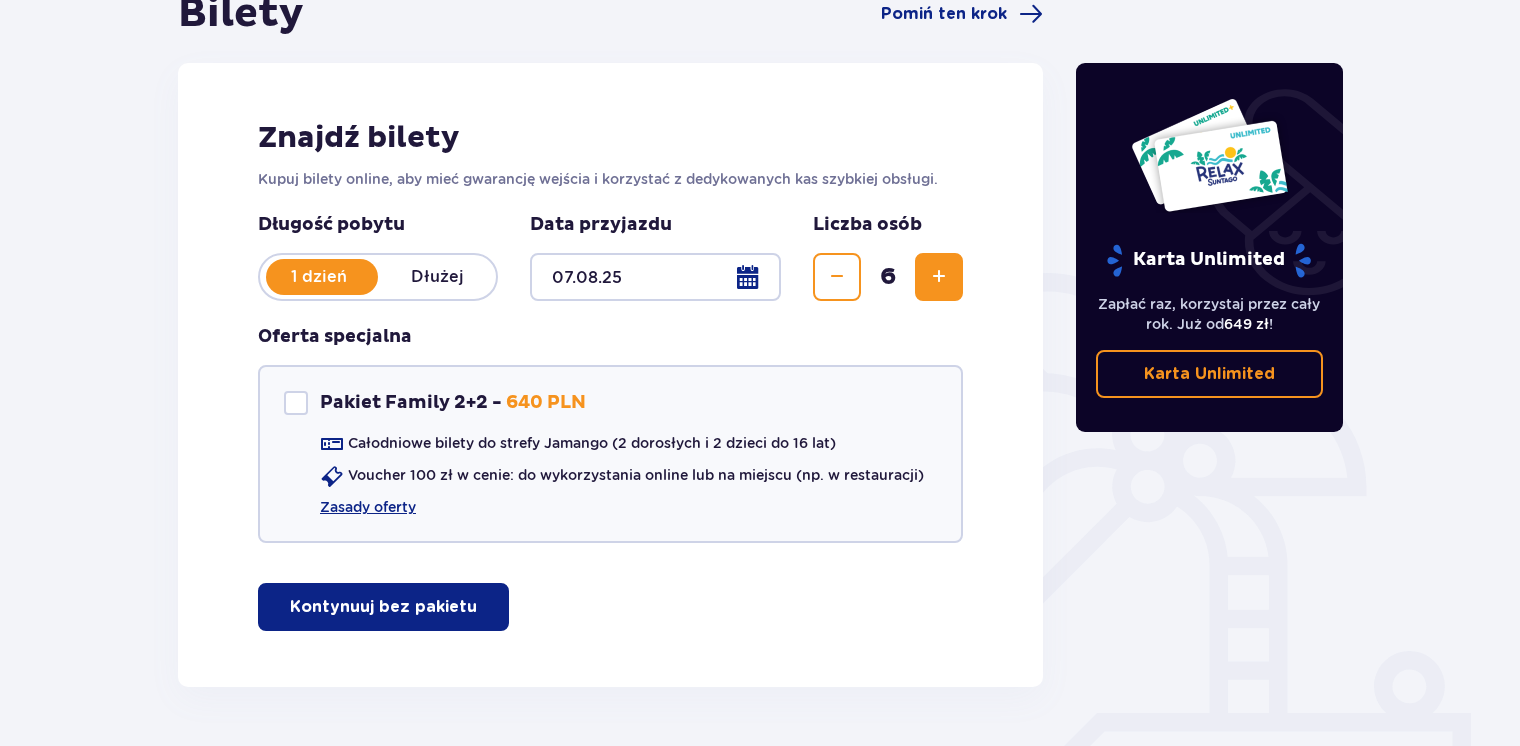 scroll, scrollTop: 252, scrollLeft: 0, axis: vertical 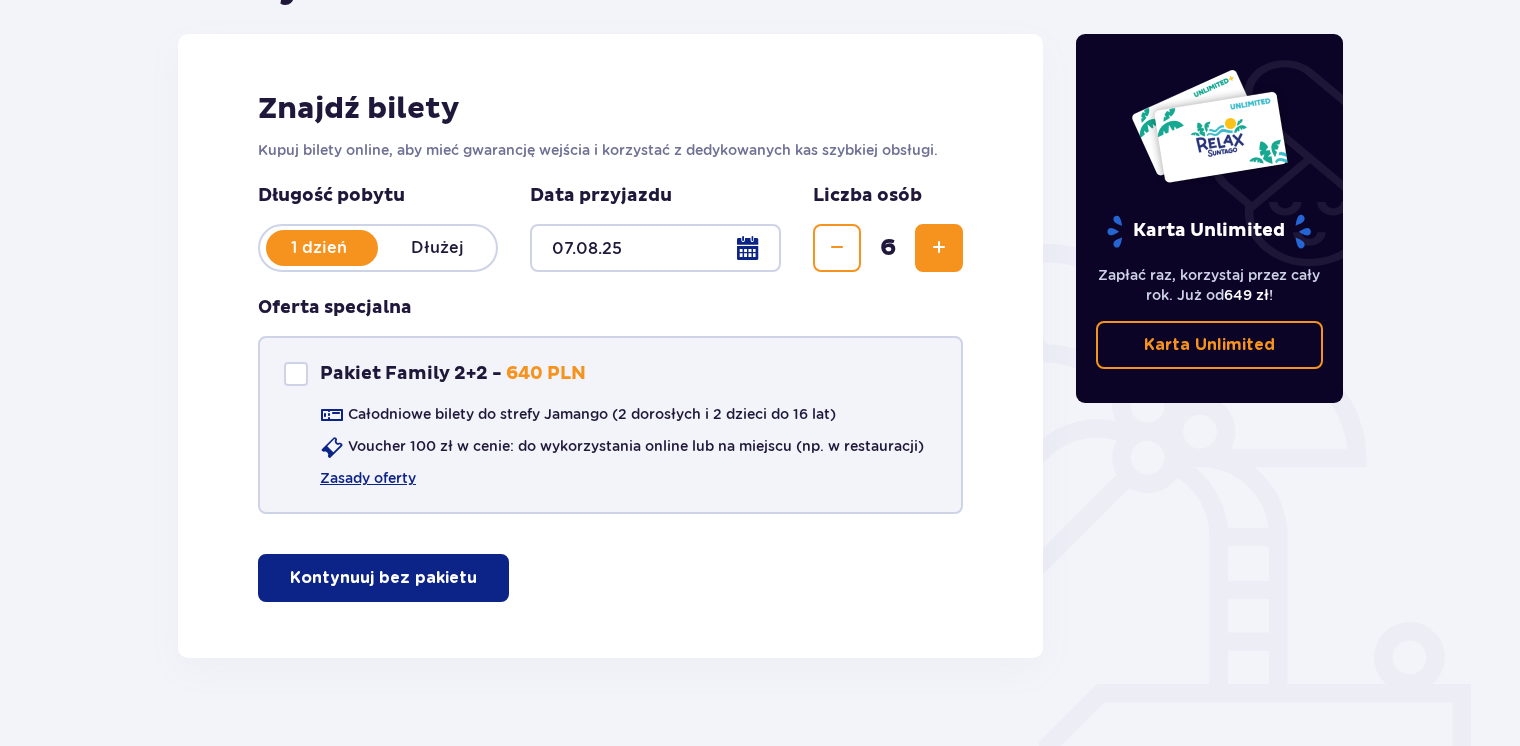 click at bounding box center (296, 374) 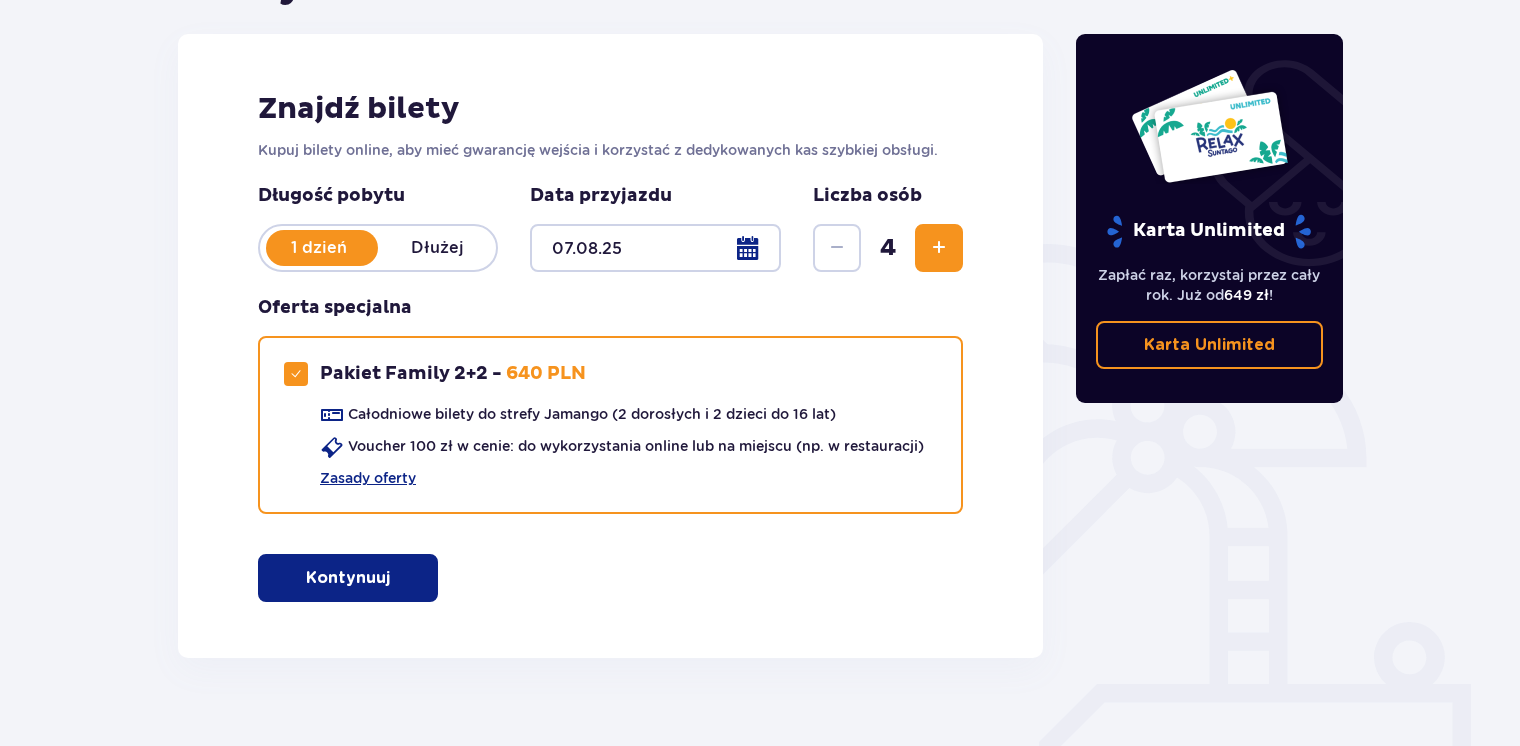 click on "Kontynuuj" at bounding box center (348, 578) 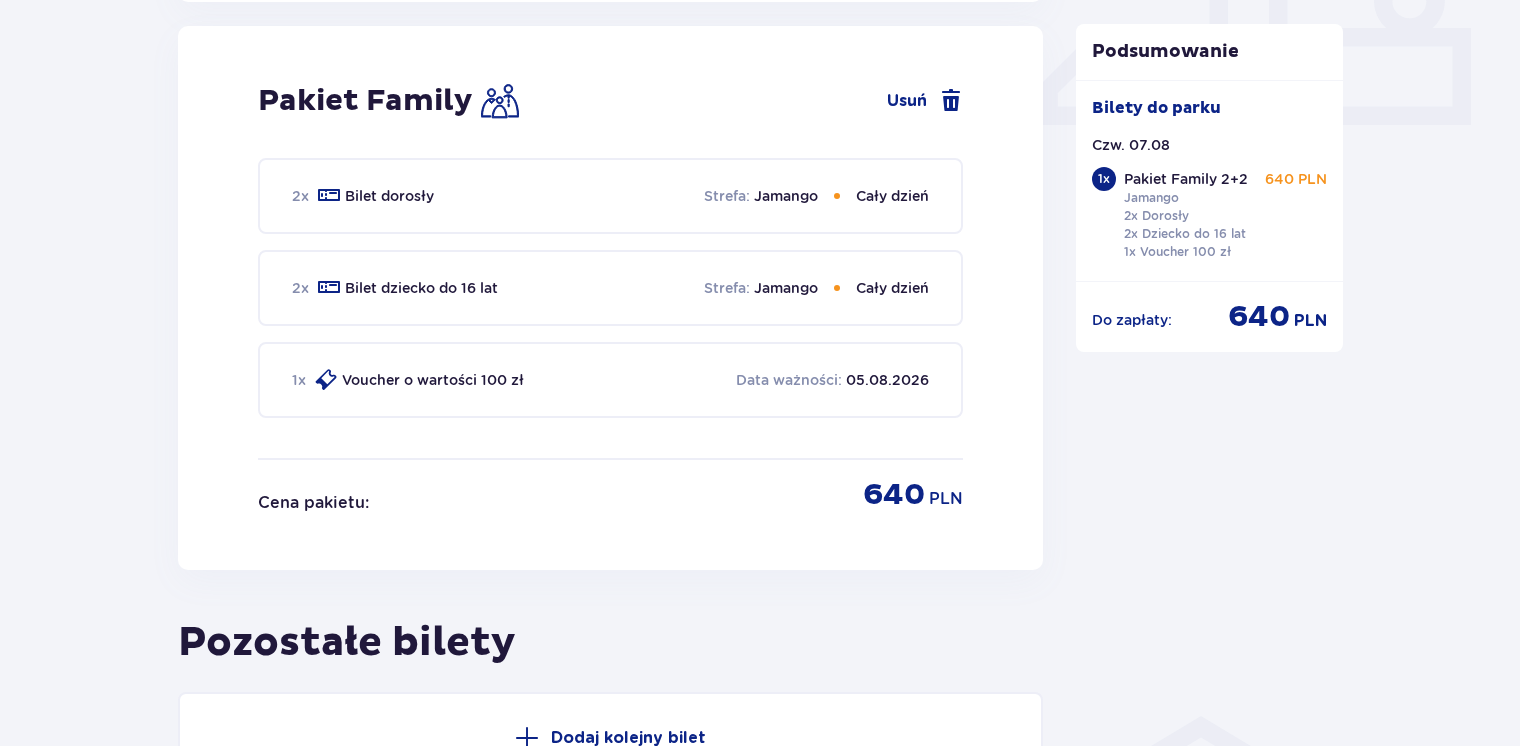 scroll, scrollTop: 909, scrollLeft: 0, axis: vertical 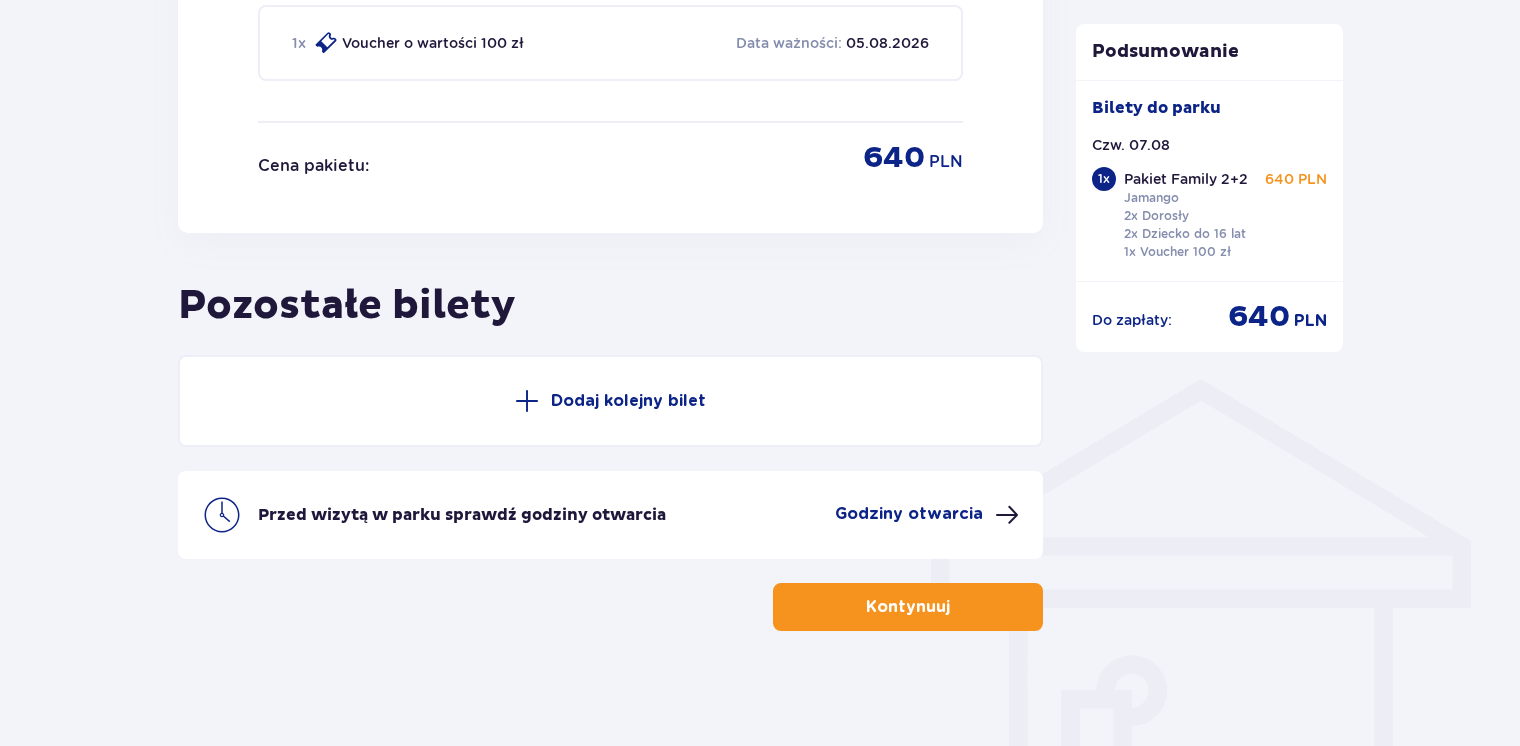 click on "Dodaj kolejny bilet" at bounding box center (628, 401) 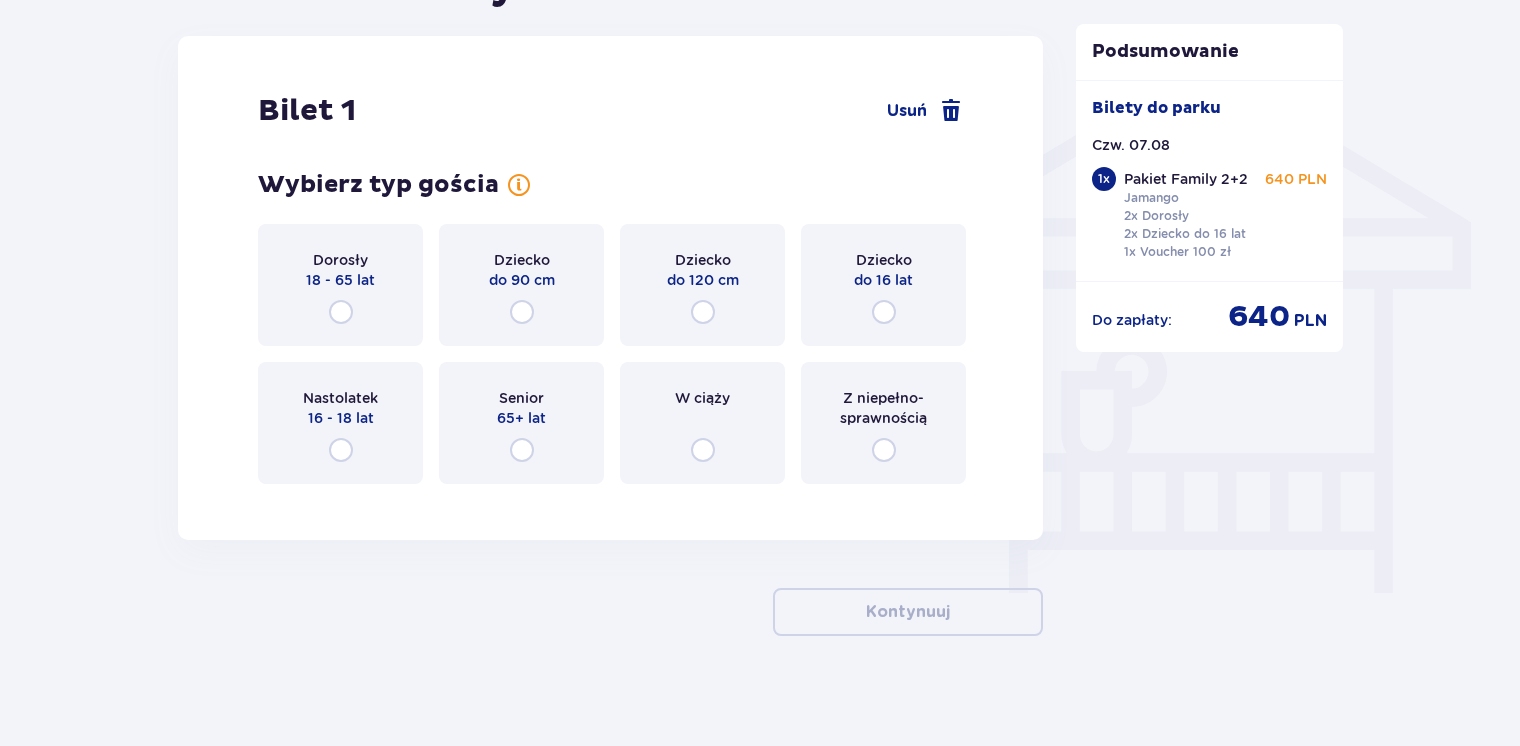 scroll, scrollTop: 1570, scrollLeft: 0, axis: vertical 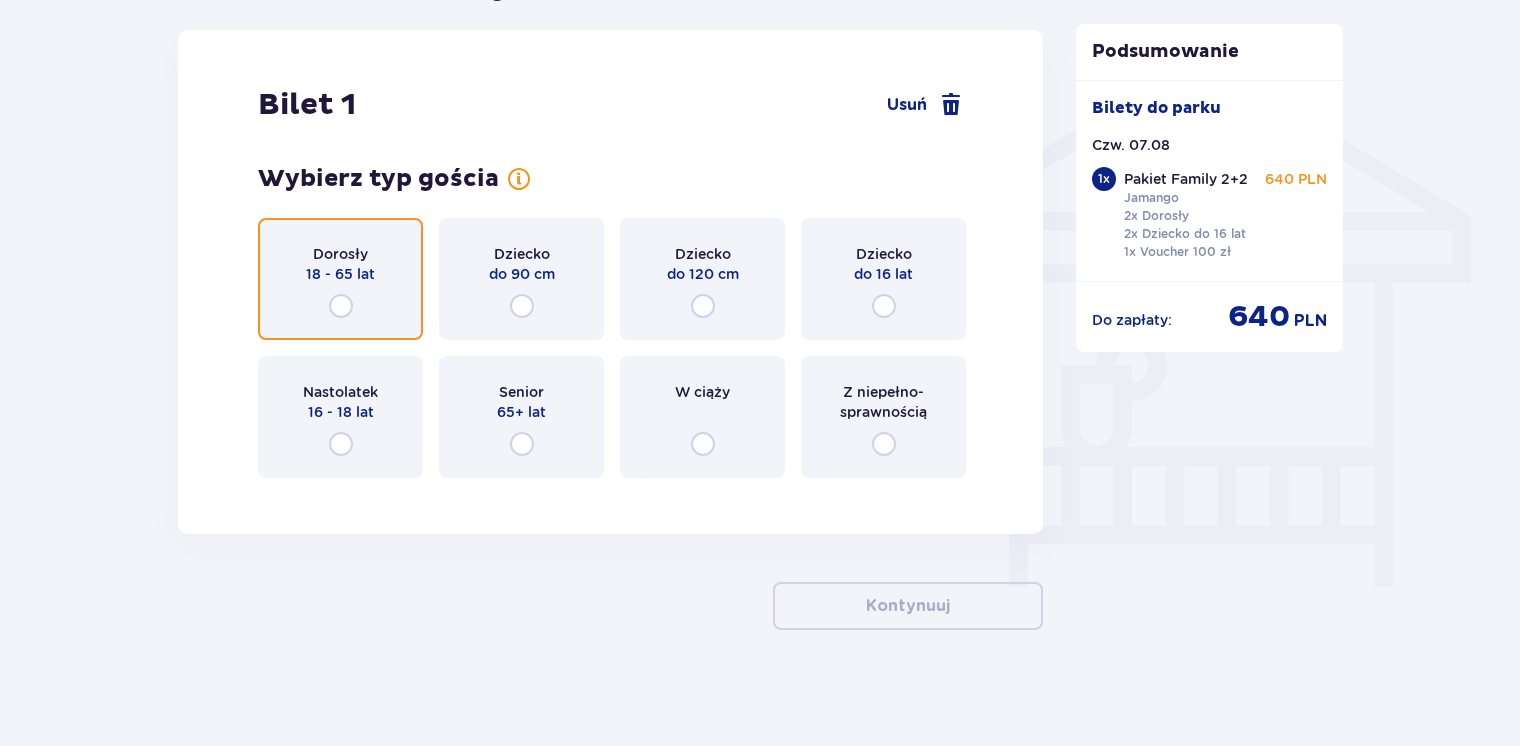 click at bounding box center [341, 306] 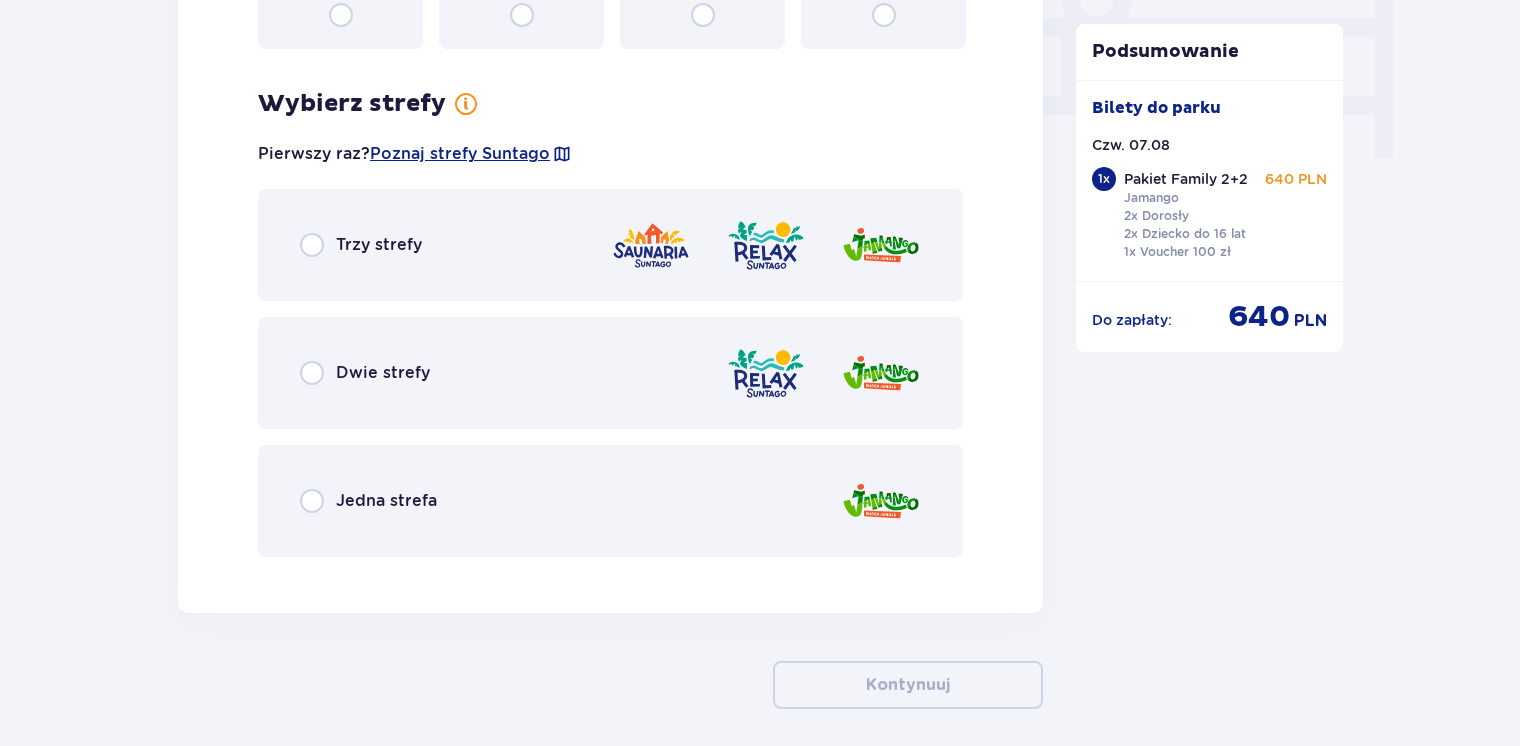 scroll, scrollTop: 2060, scrollLeft: 0, axis: vertical 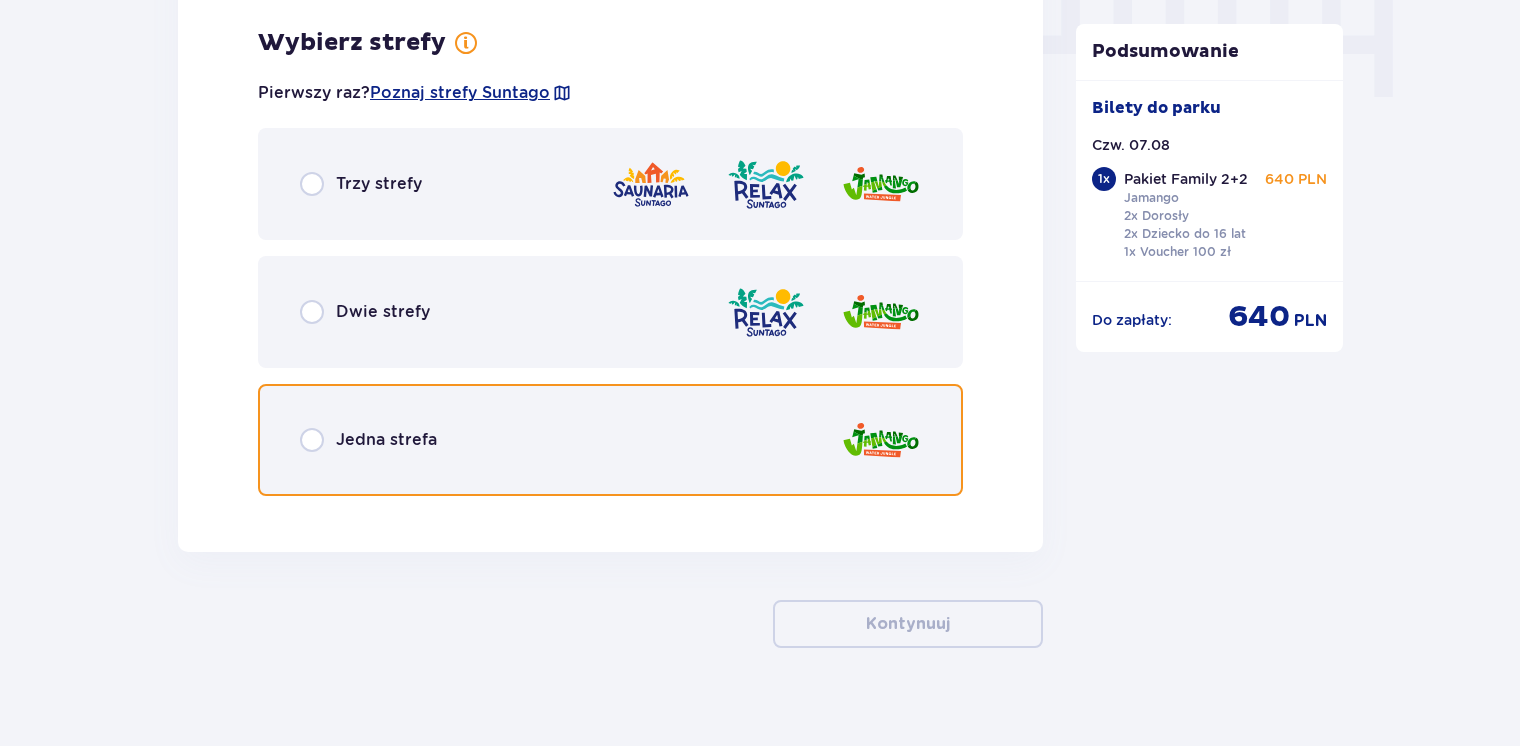 click at bounding box center (312, 440) 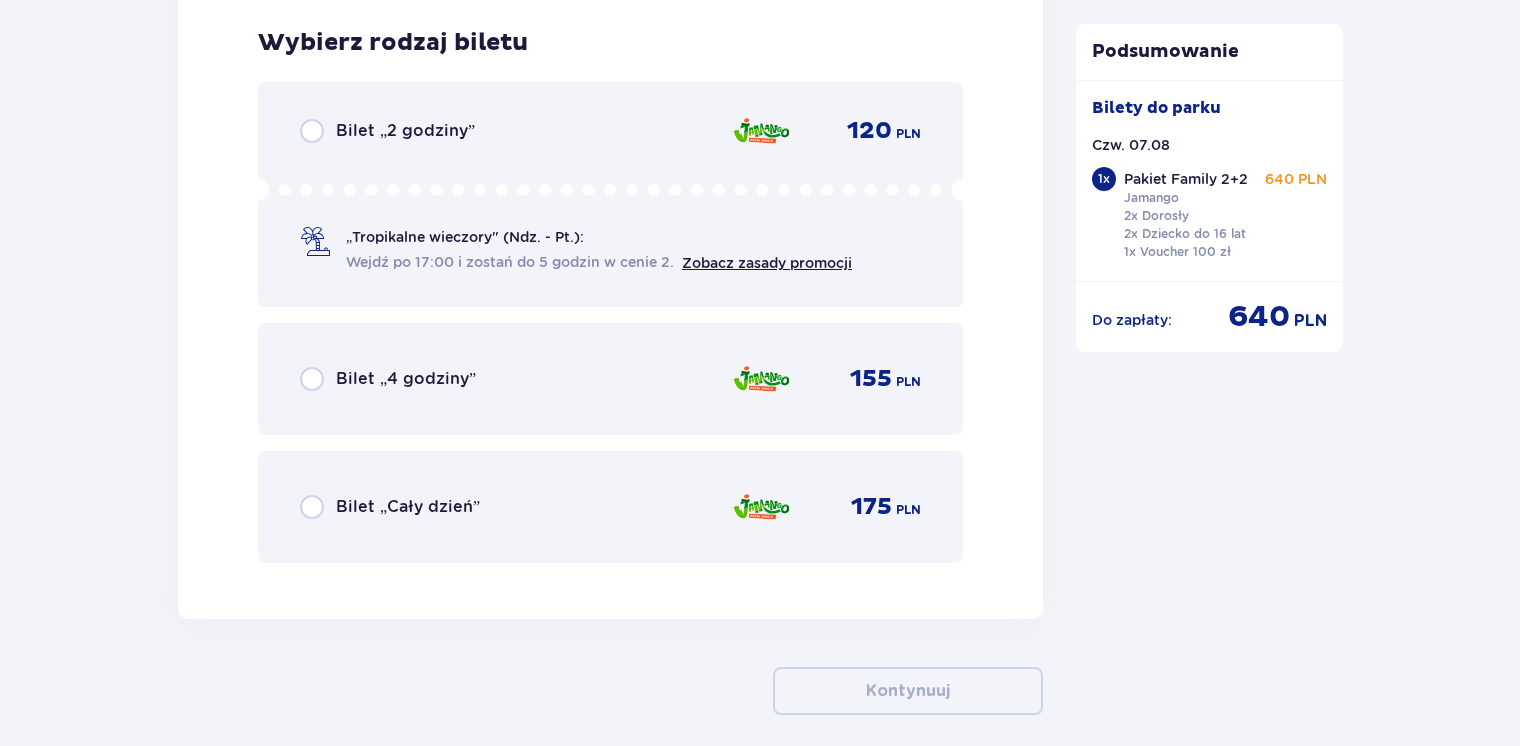 scroll, scrollTop: 2568, scrollLeft: 0, axis: vertical 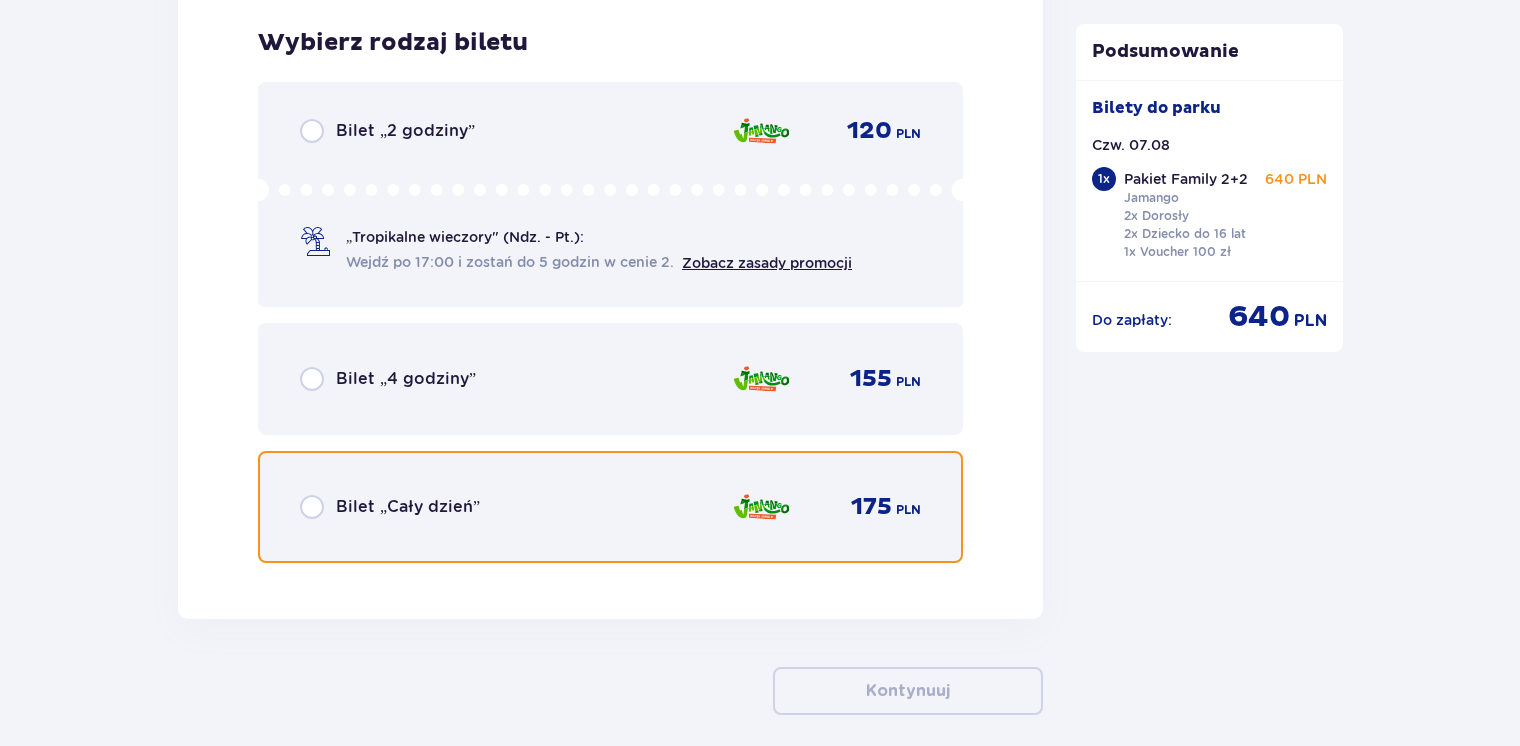 click at bounding box center (312, 507) 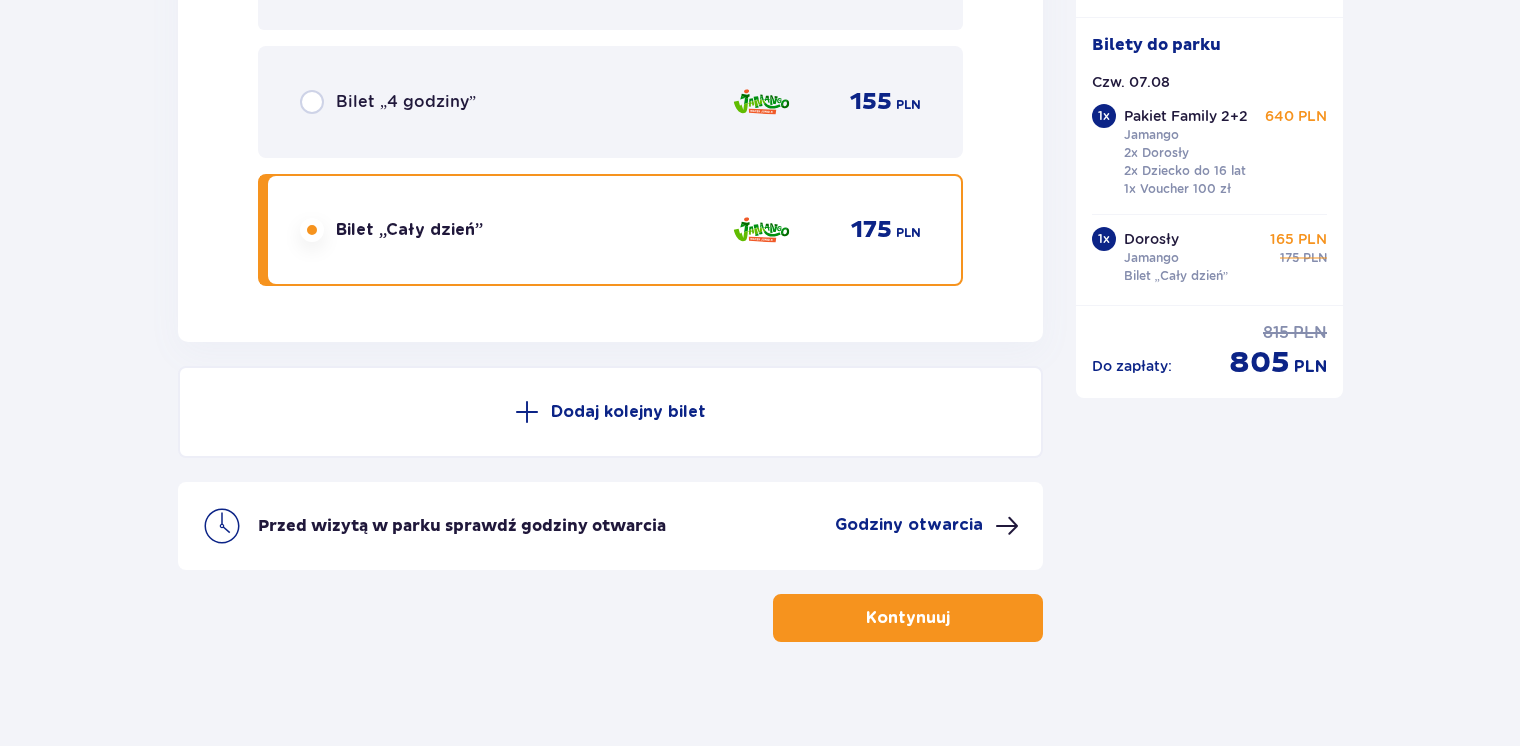 scroll, scrollTop: 2855, scrollLeft: 0, axis: vertical 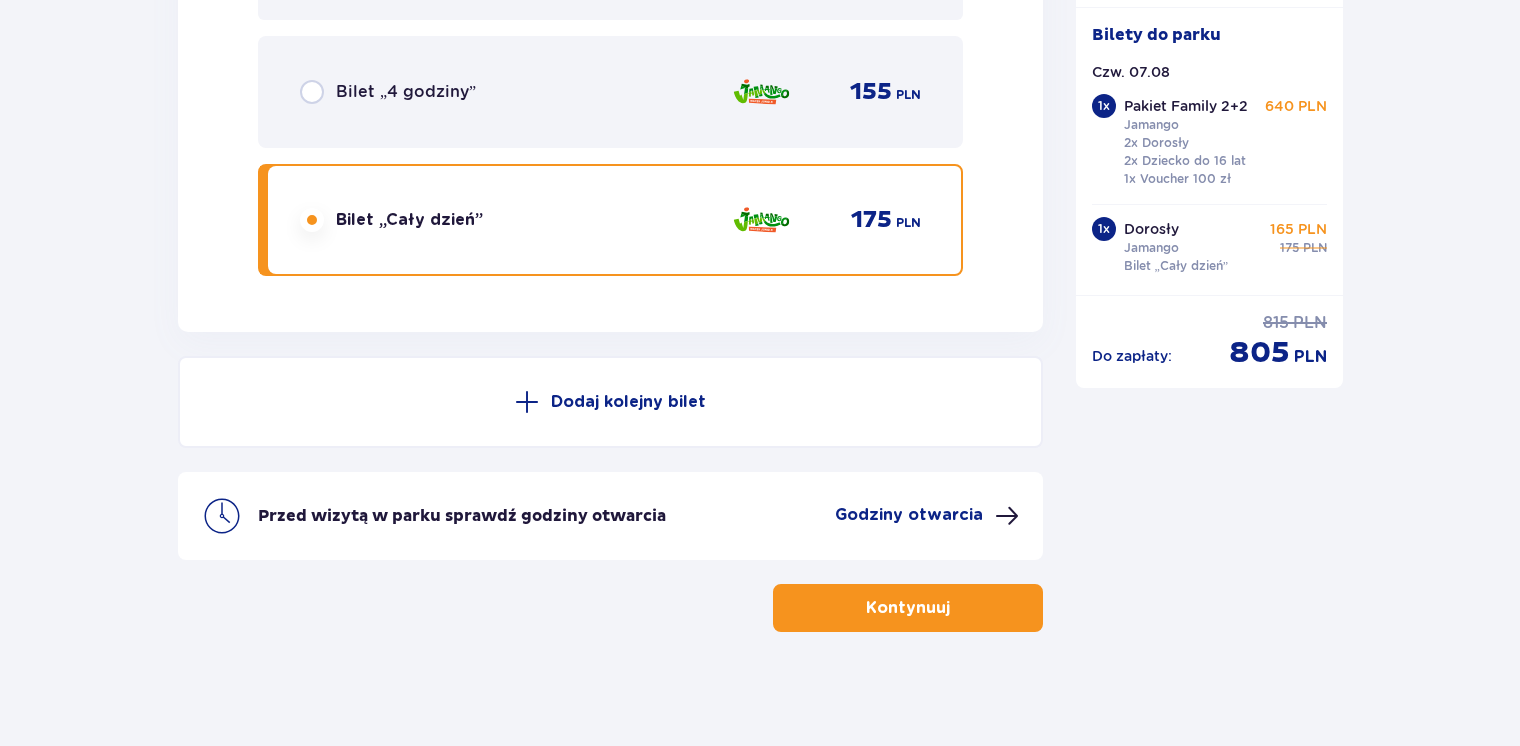 click on "Dodaj kolejny bilet" at bounding box center (628, 402) 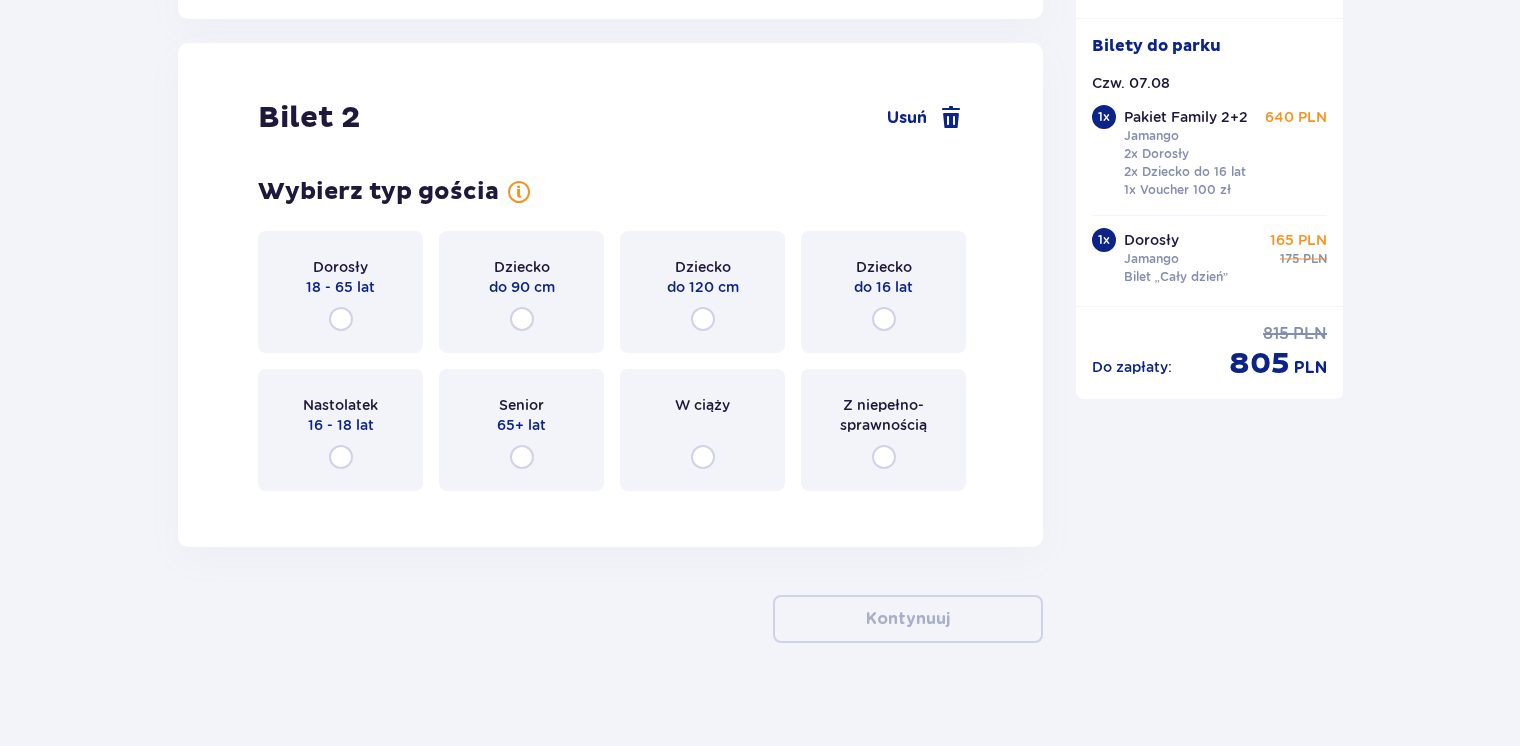 scroll, scrollTop: 3180, scrollLeft: 0, axis: vertical 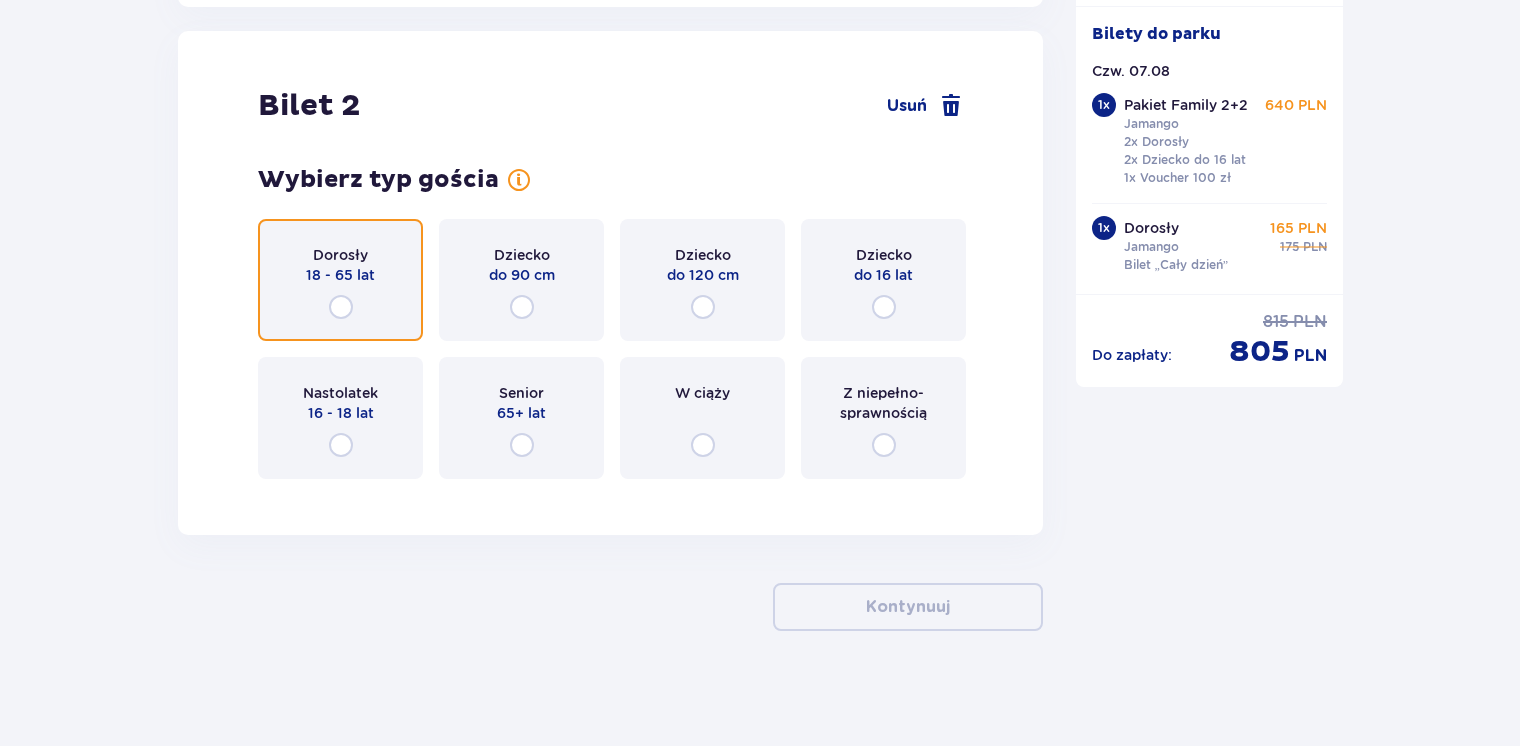 click at bounding box center (341, 307) 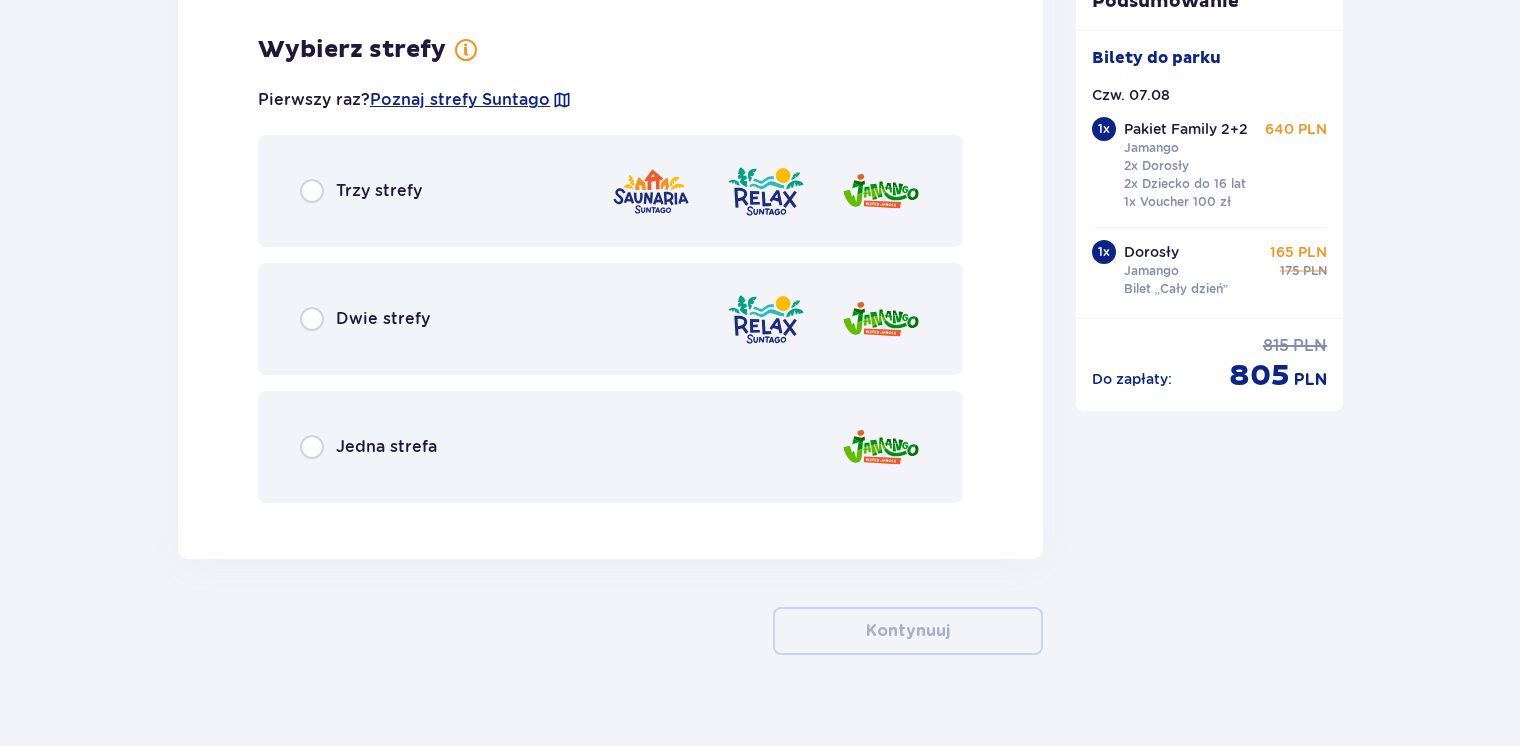 scroll, scrollTop: 3670, scrollLeft: 0, axis: vertical 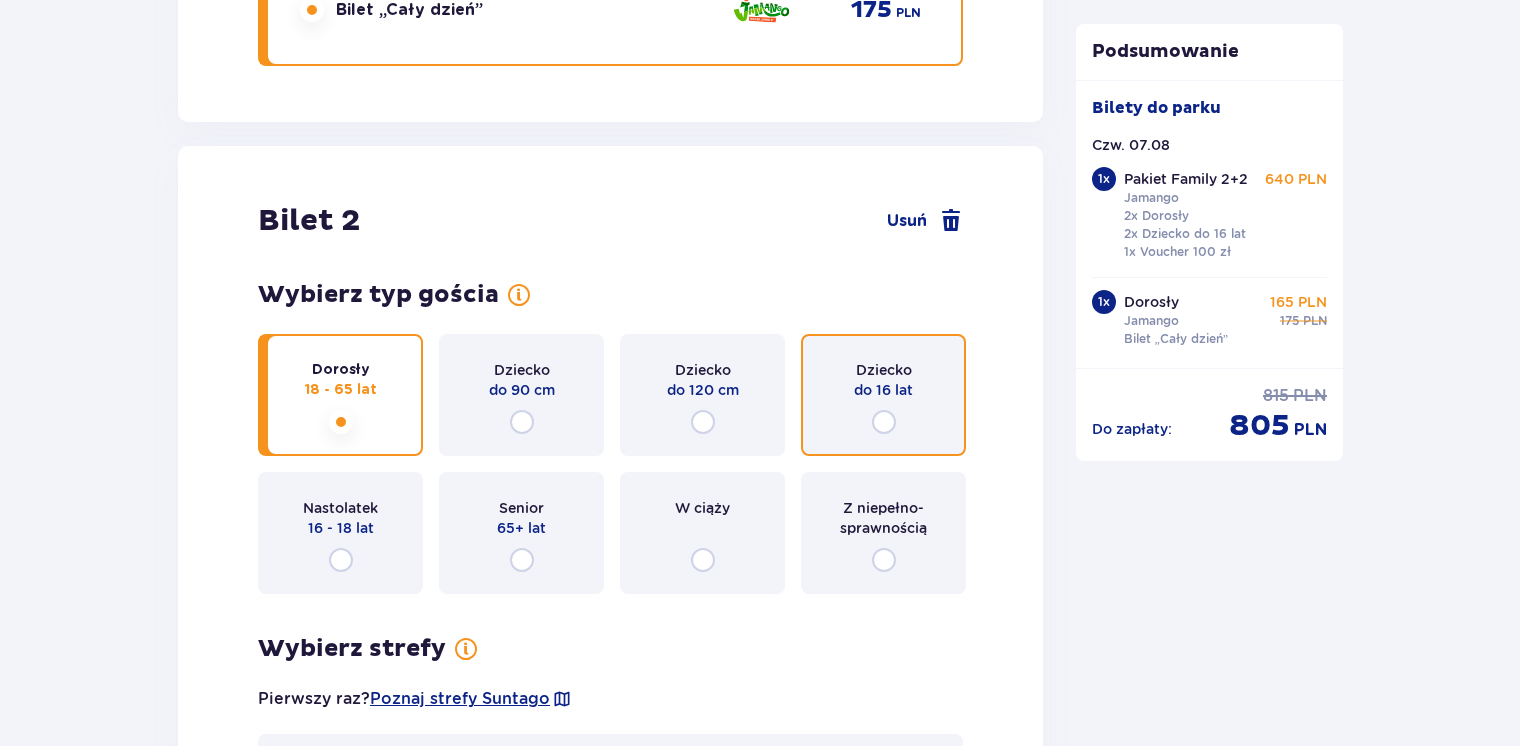click at bounding box center [884, 422] 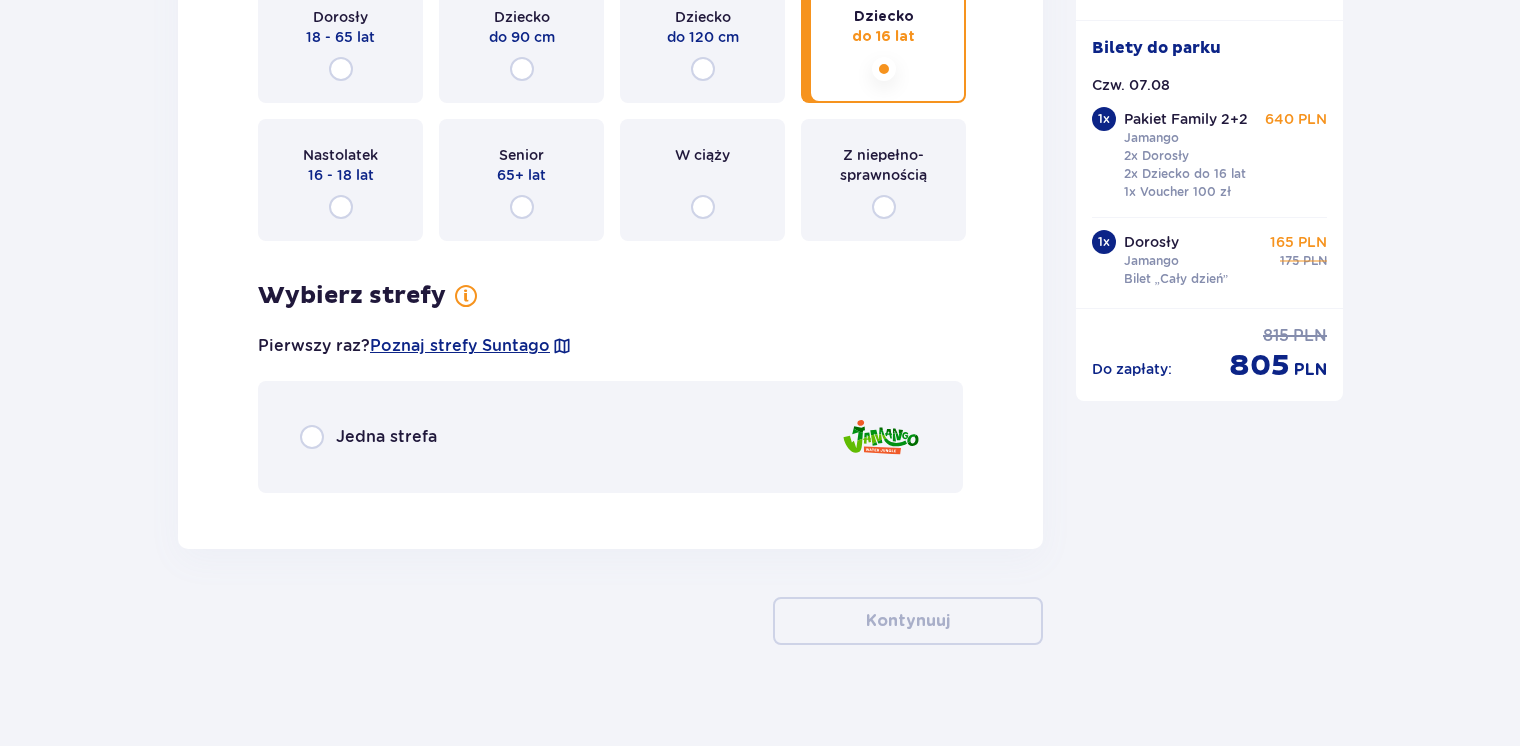 scroll, scrollTop: 3432, scrollLeft: 0, axis: vertical 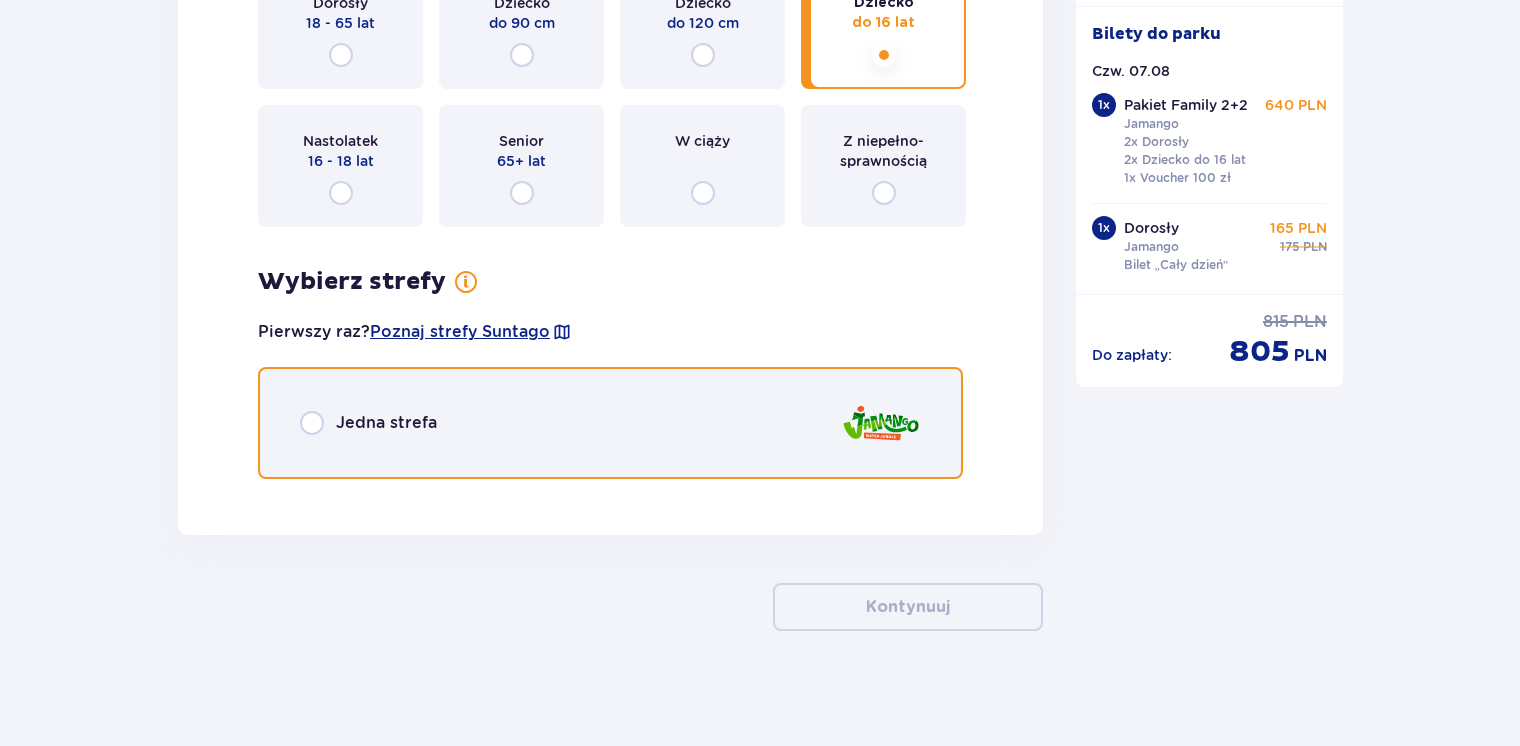 click at bounding box center [312, 423] 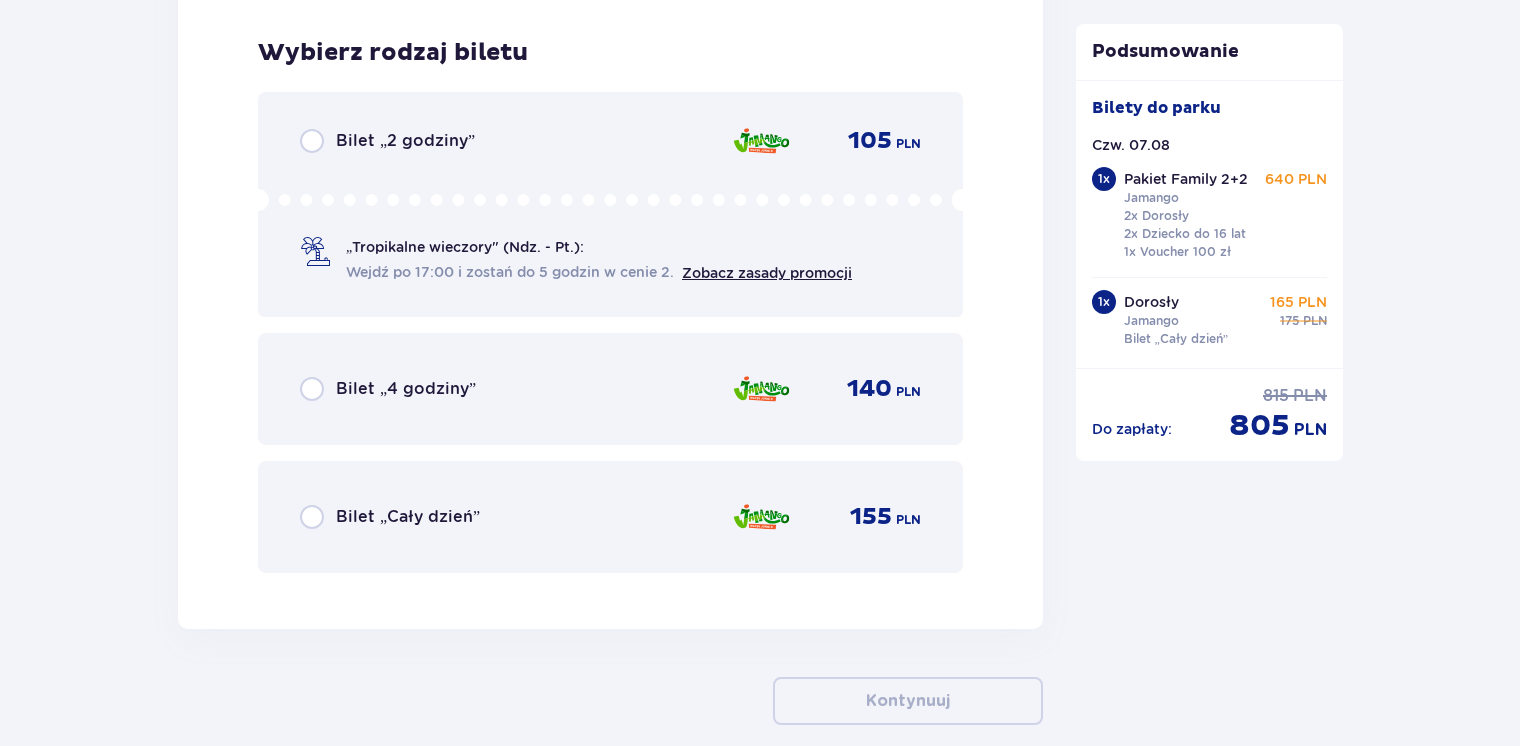 scroll, scrollTop: 3922, scrollLeft: 0, axis: vertical 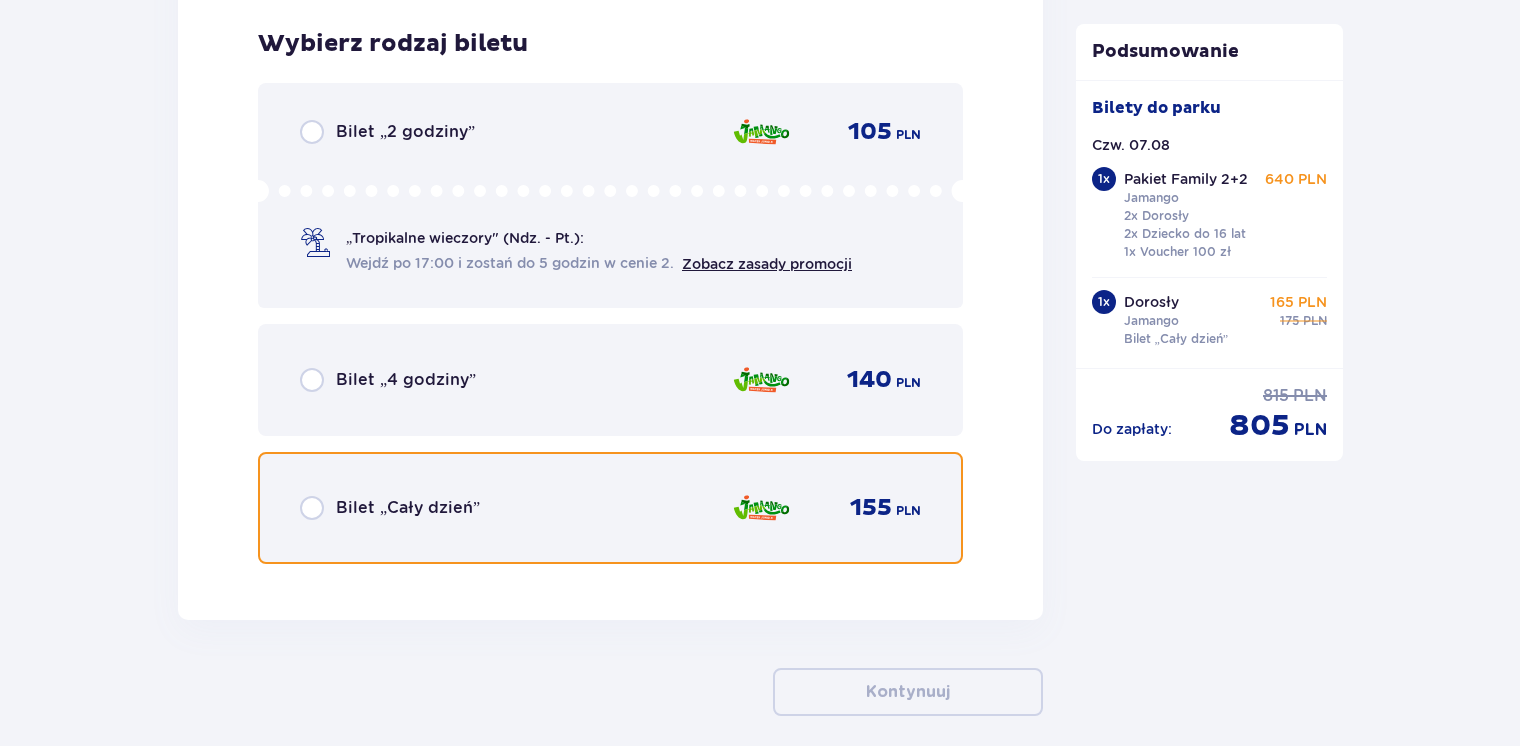 click at bounding box center (312, 508) 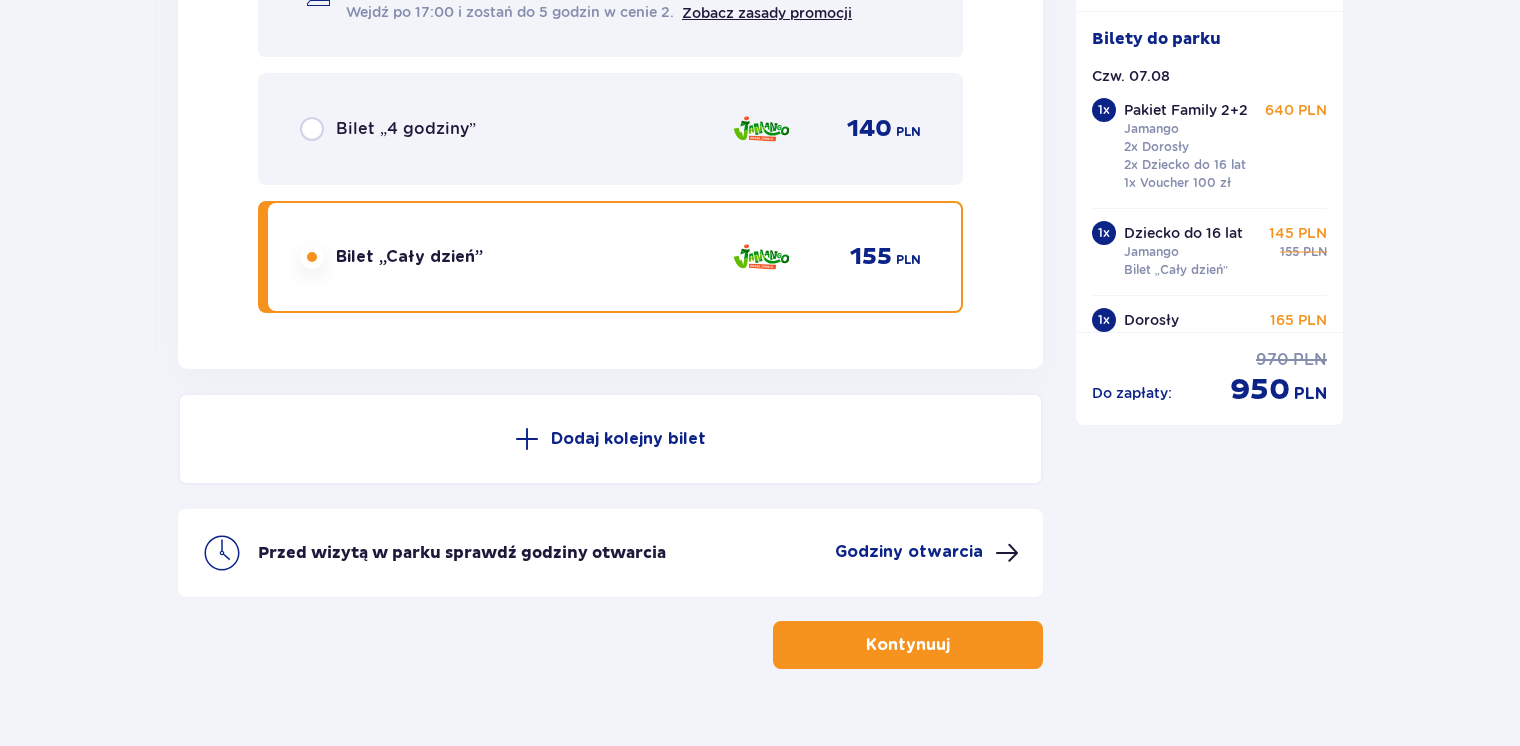 scroll, scrollTop: 4209, scrollLeft: 0, axis: vertical 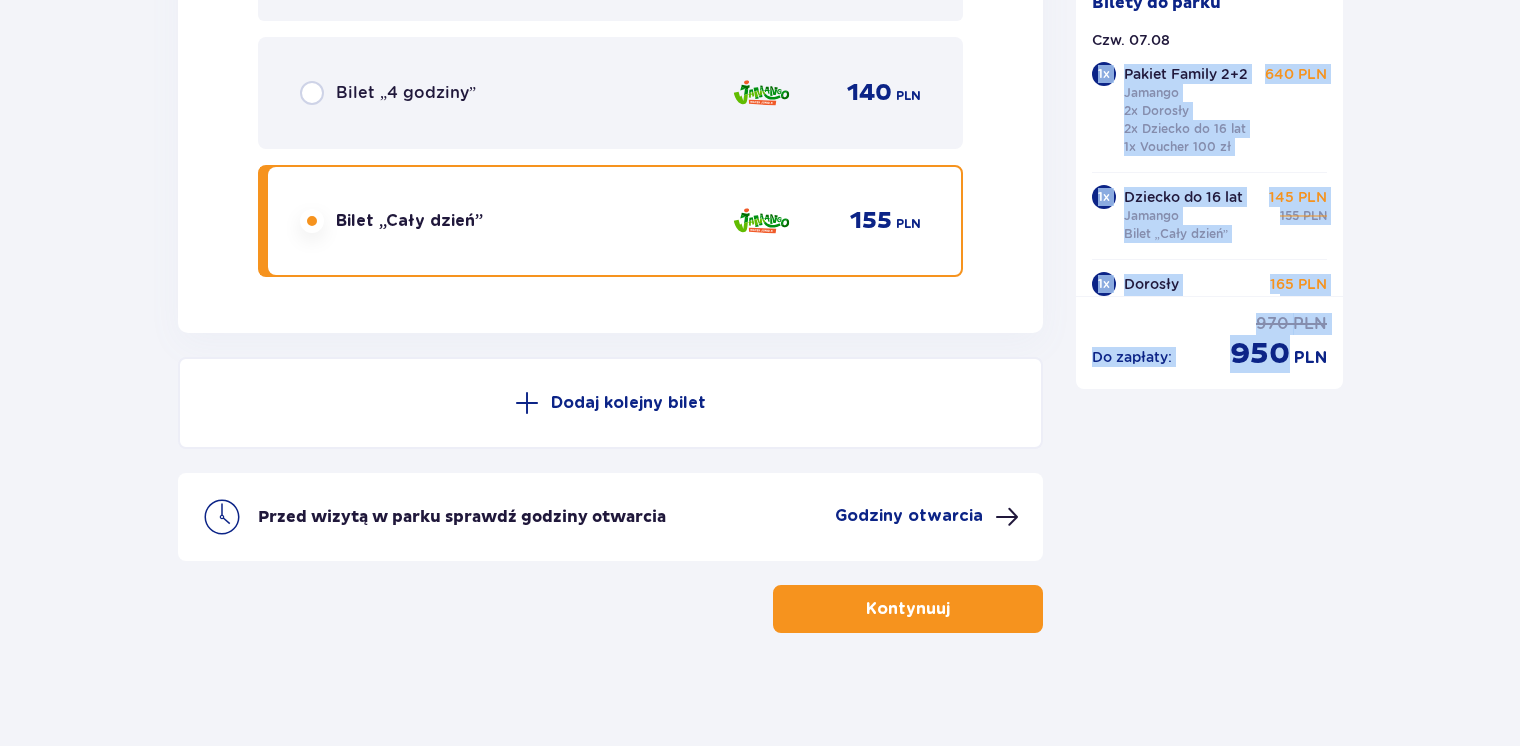 drag, startPoint x: 1345, startPoint y: 46, endPoint x: 1337, endPoint y: 26, distance: 21.540659 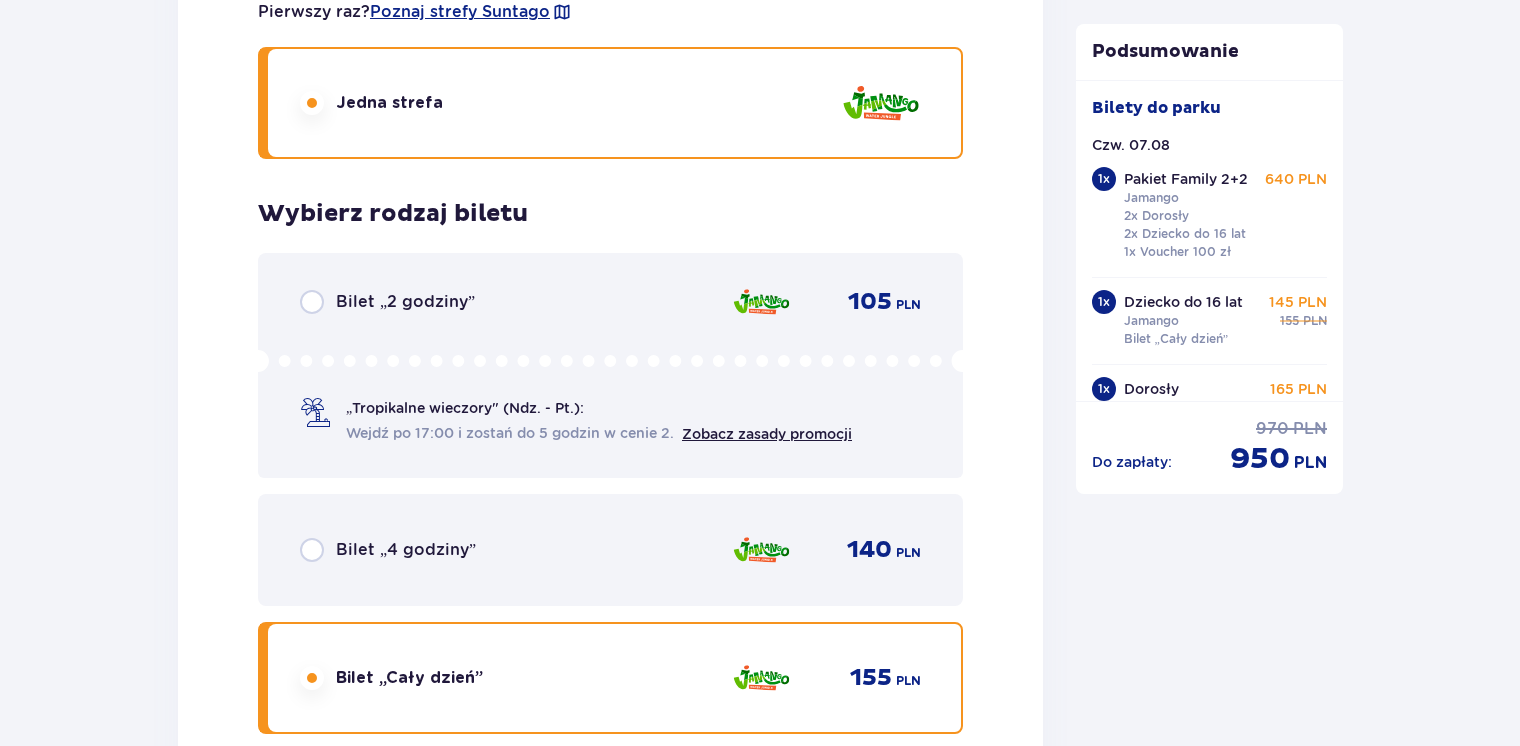 scroll, scrollTop: 3742, scrollLeft: 0, axis: vertical 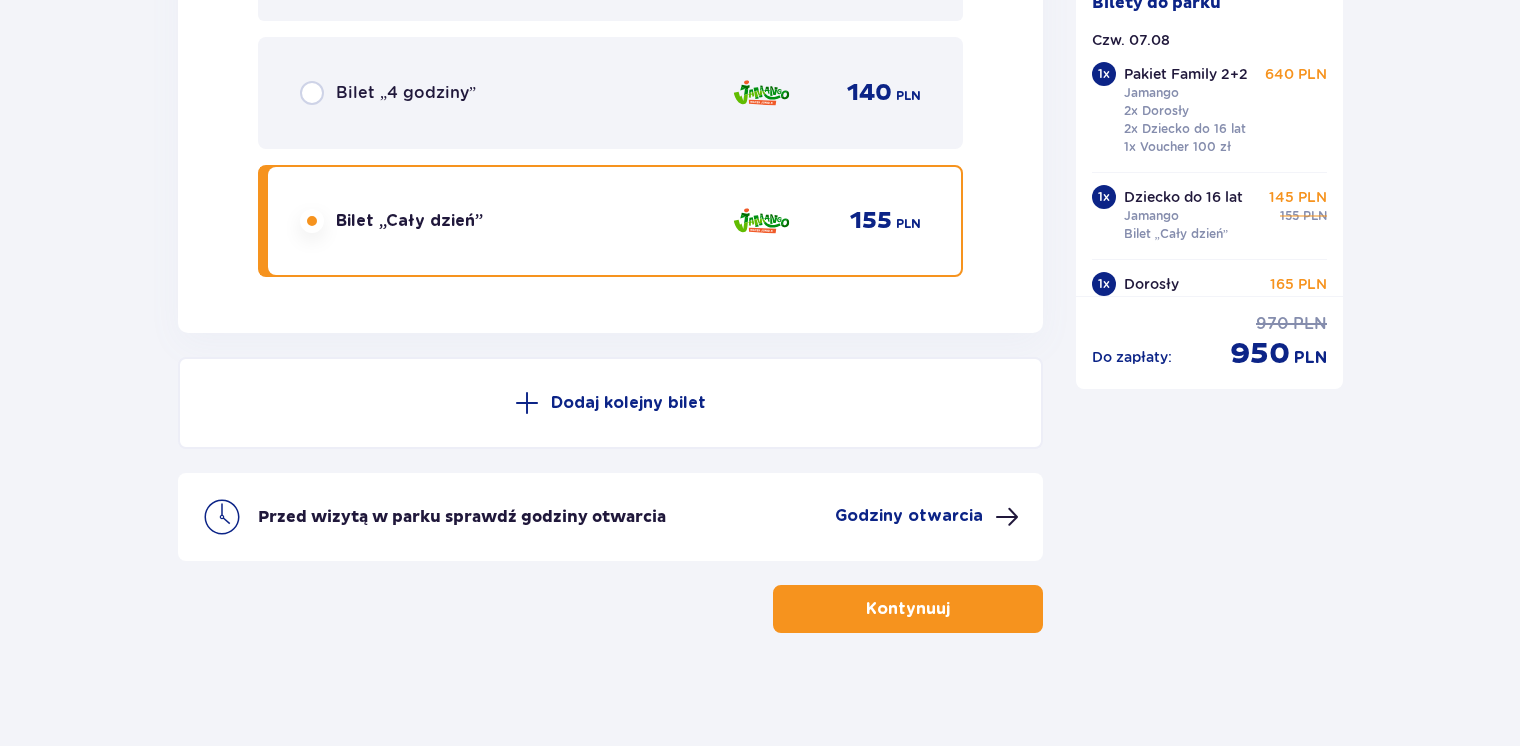 click on "Kontynuuj" at bounding box center [908, 609] 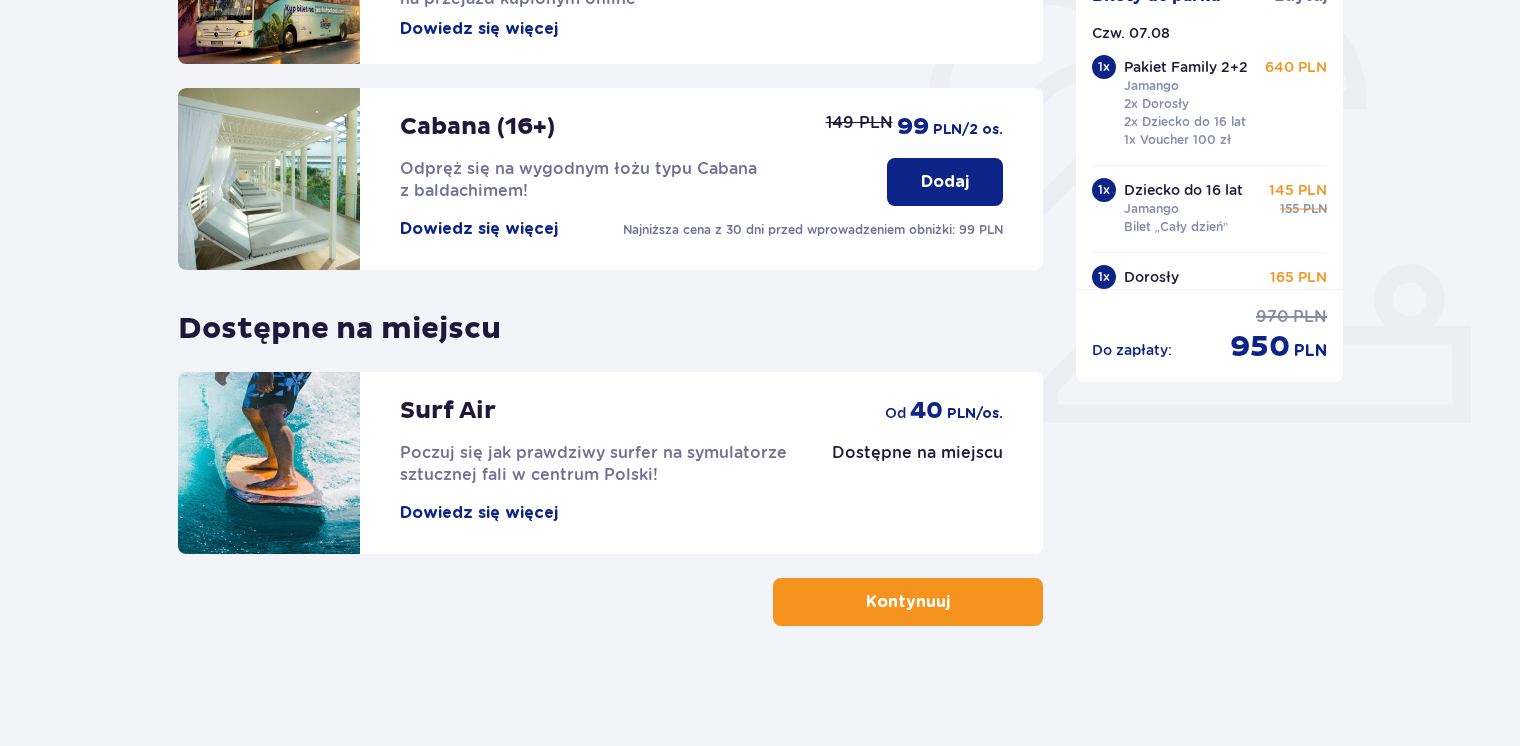 scroll, scrollTop: 0, scrollLeft: 0, axis: both 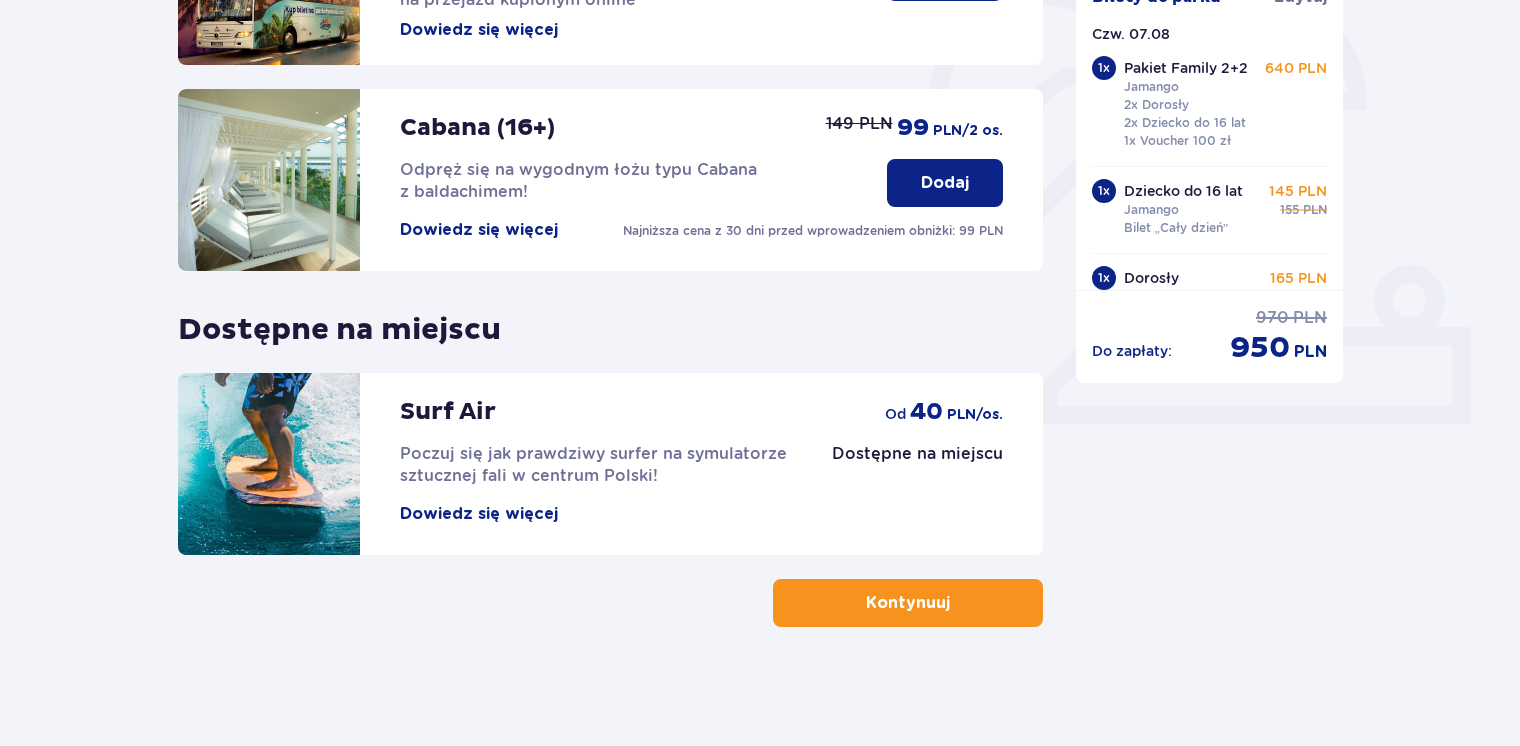 click on "Kontynuuj" at bounding box center [908, 603] 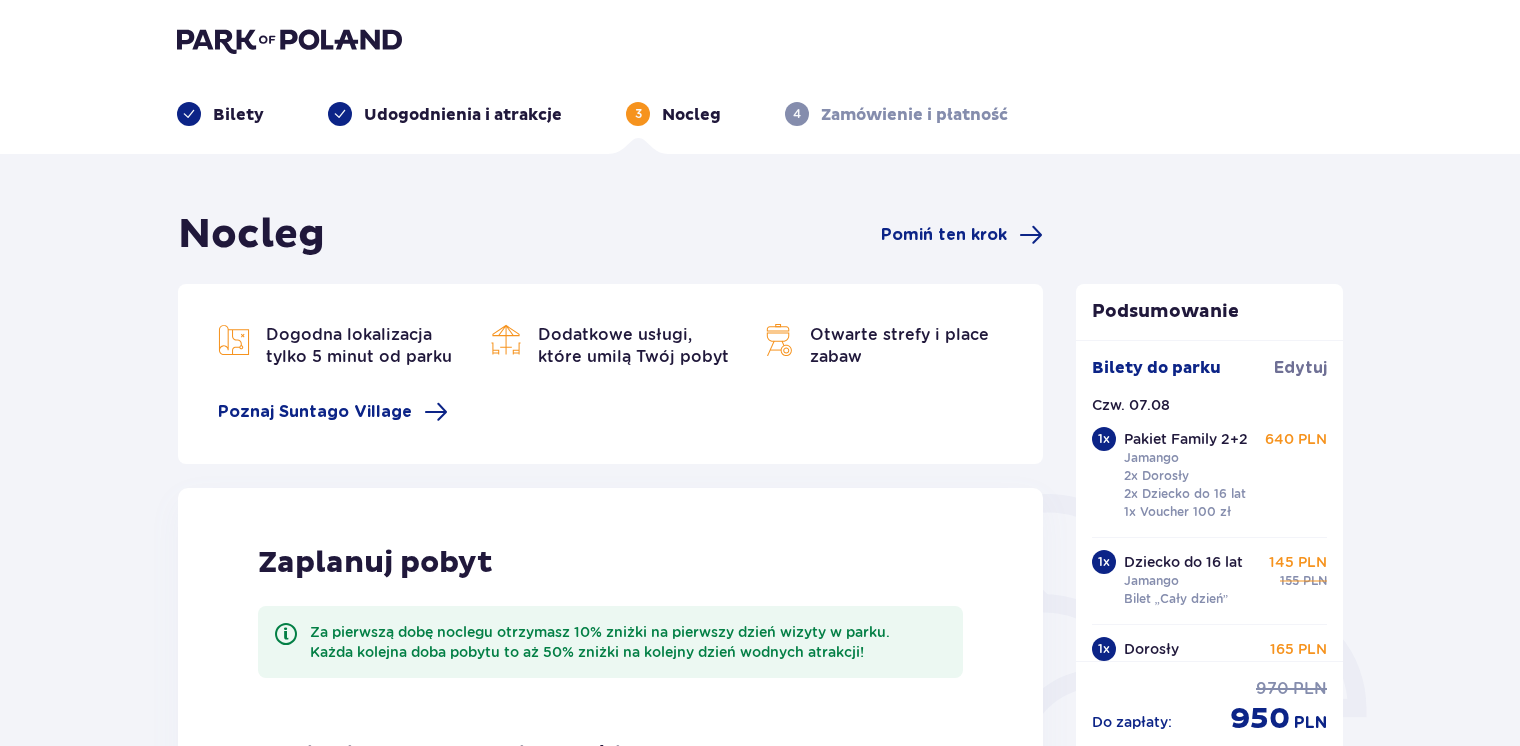 scroll, scrollTop: 0, scrollLeft: 0, axis: both 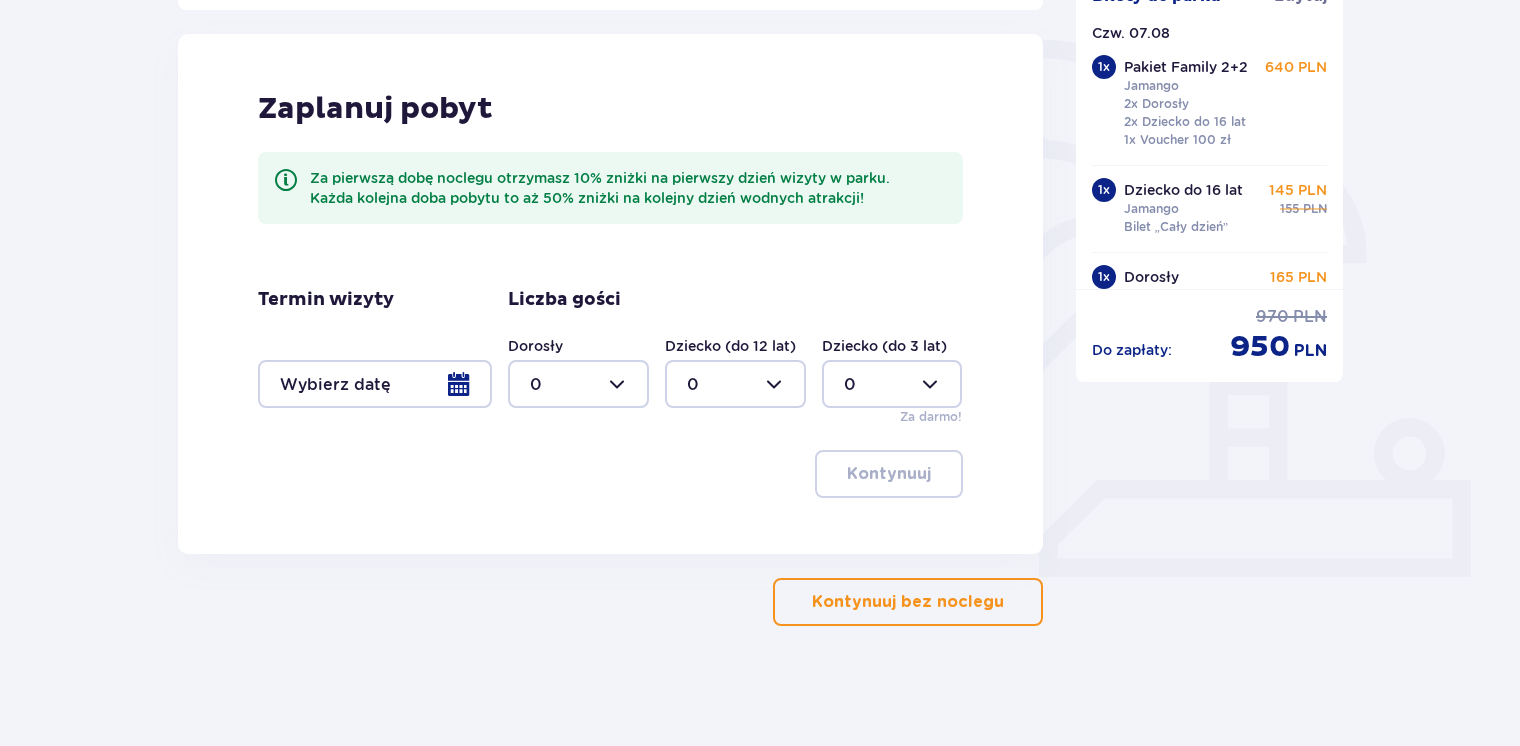 click on "Kontynuuj bez noclegu" at bounding box center [908, 602] 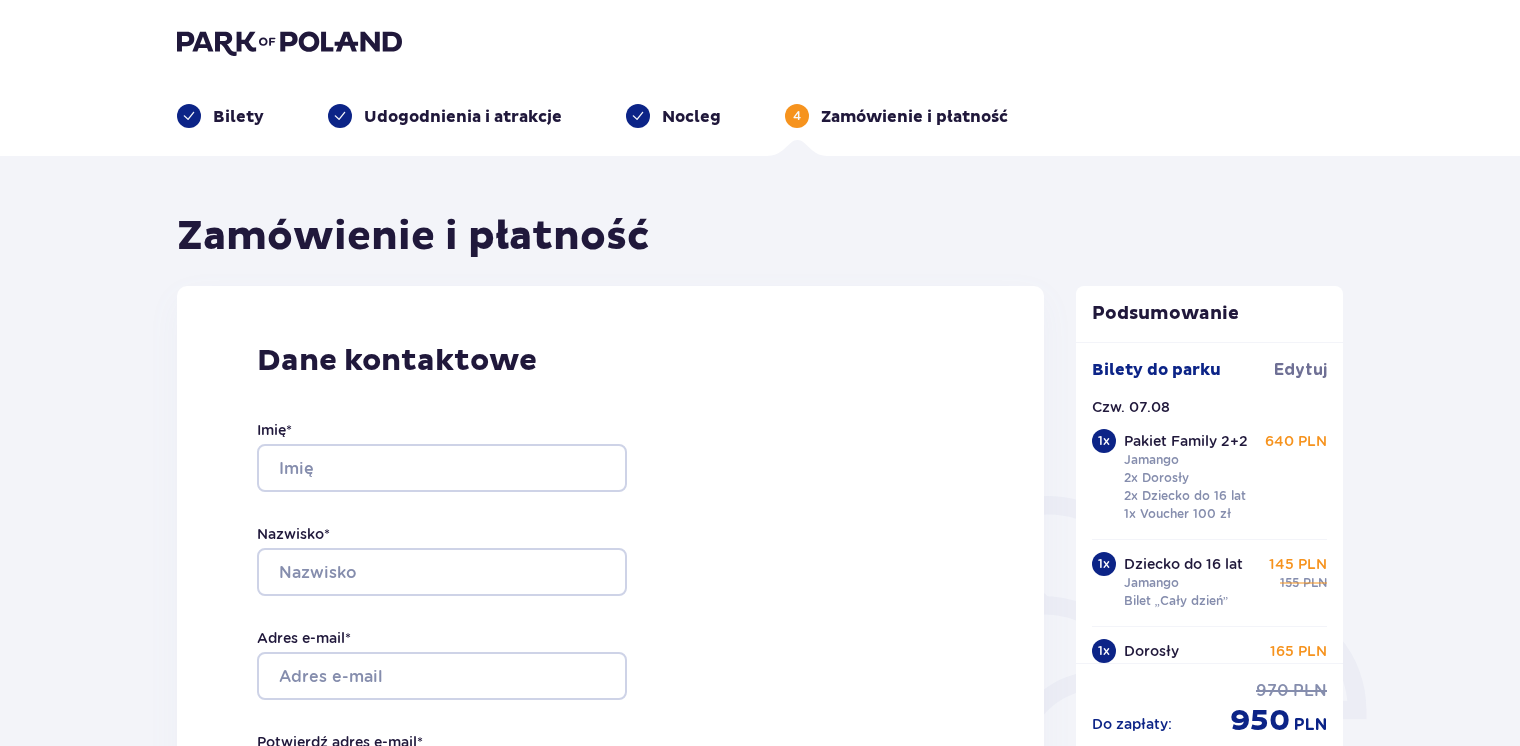 scroll, scrollTop: 0, scrollLeft: 0, axis: both 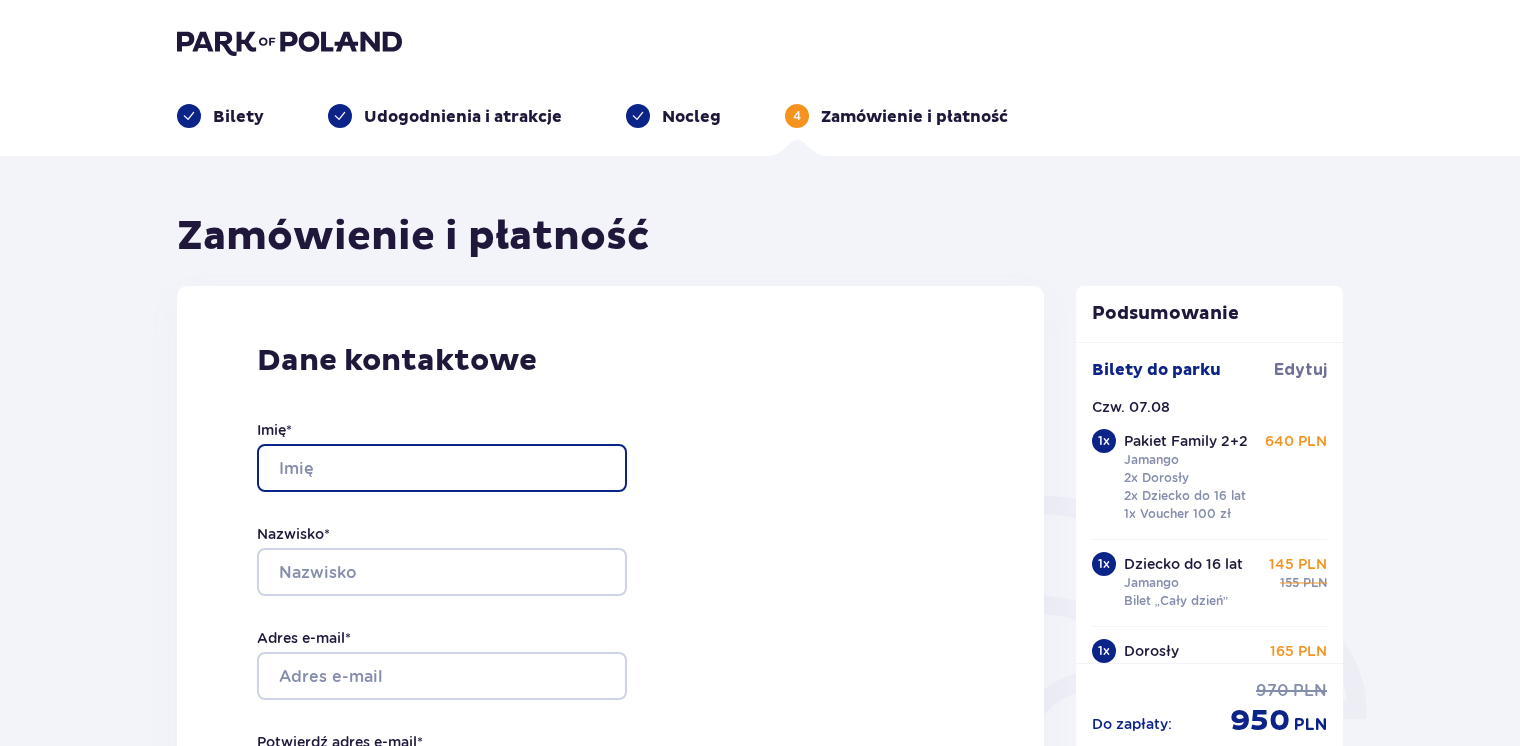 click on "Imię *" at bounding box center (442, 468) 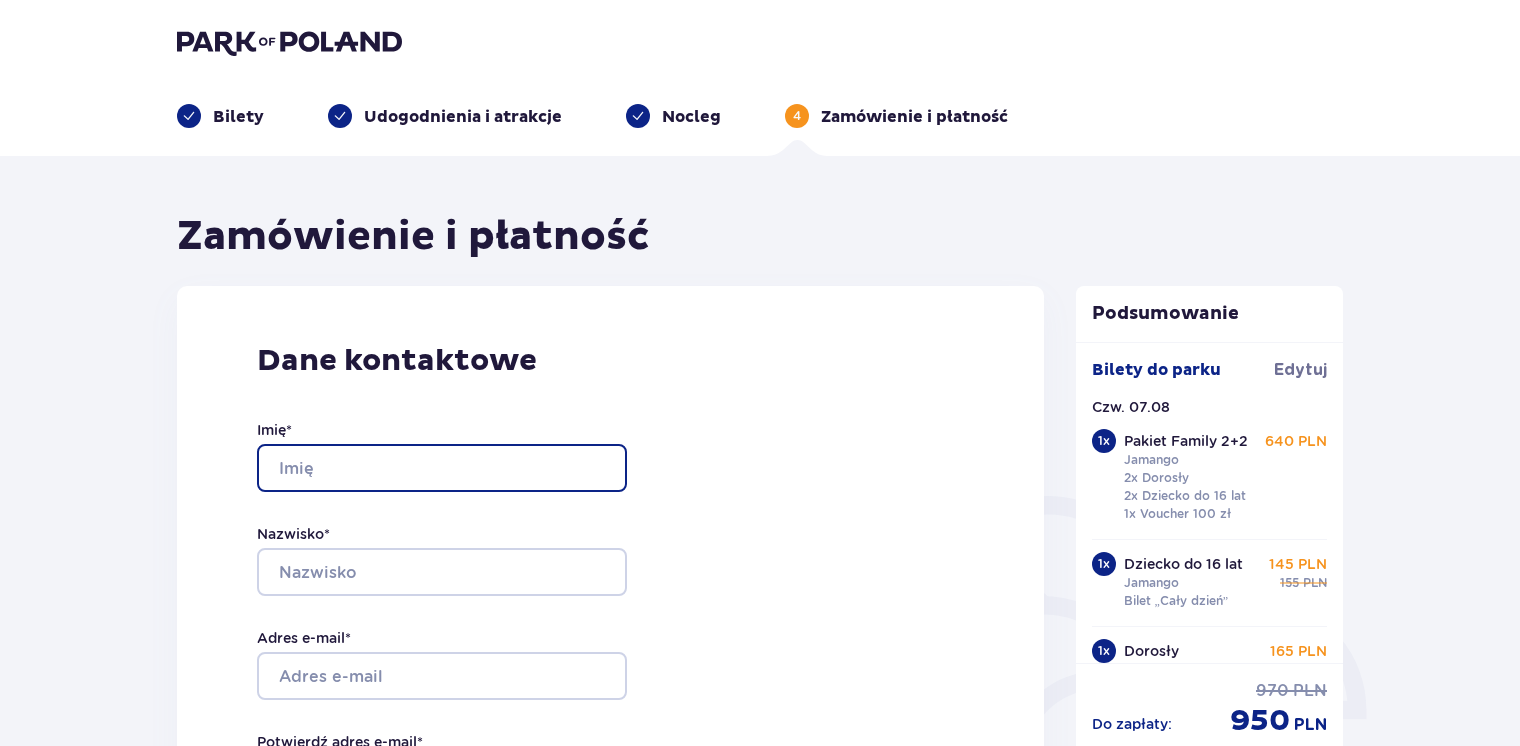type on "Marek" 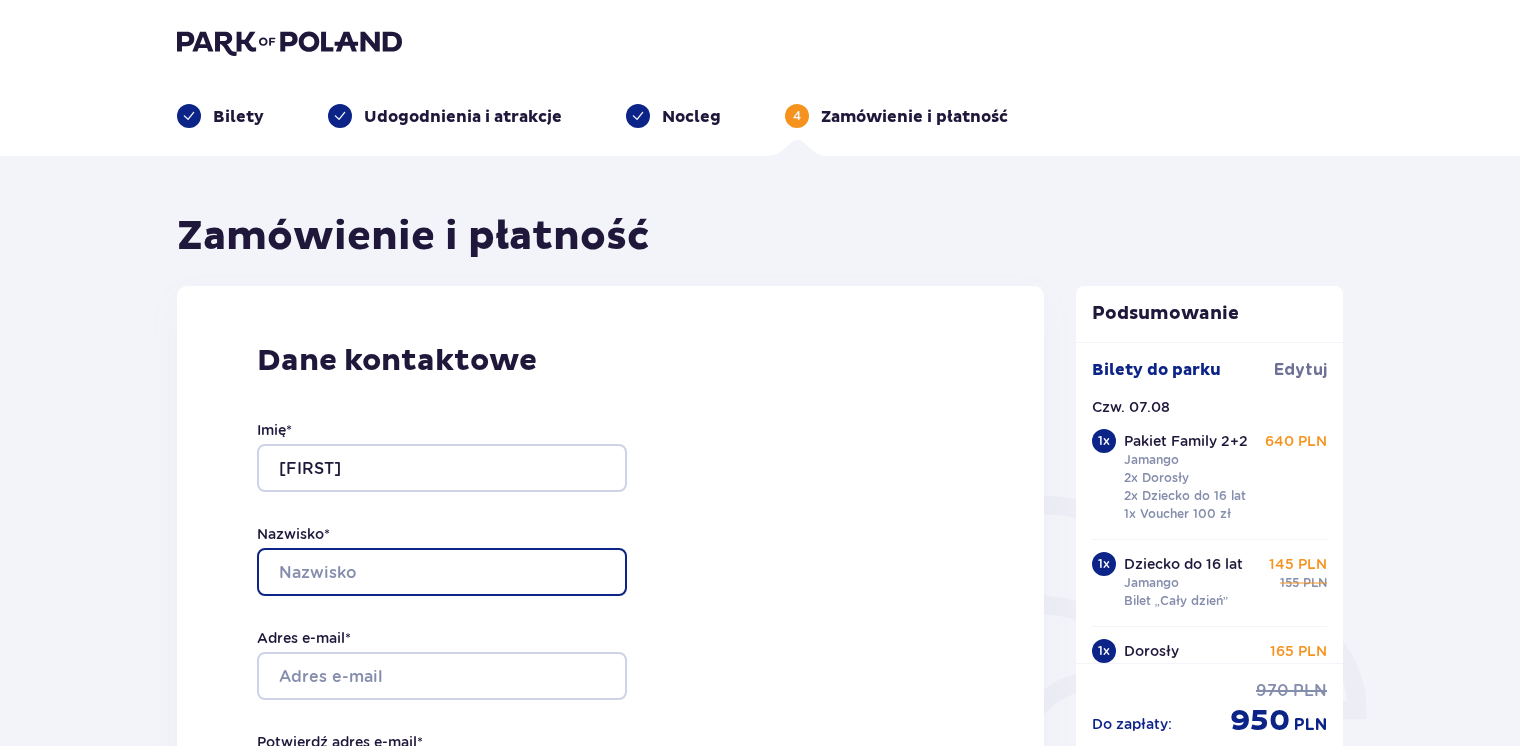 type on "Fliegel" 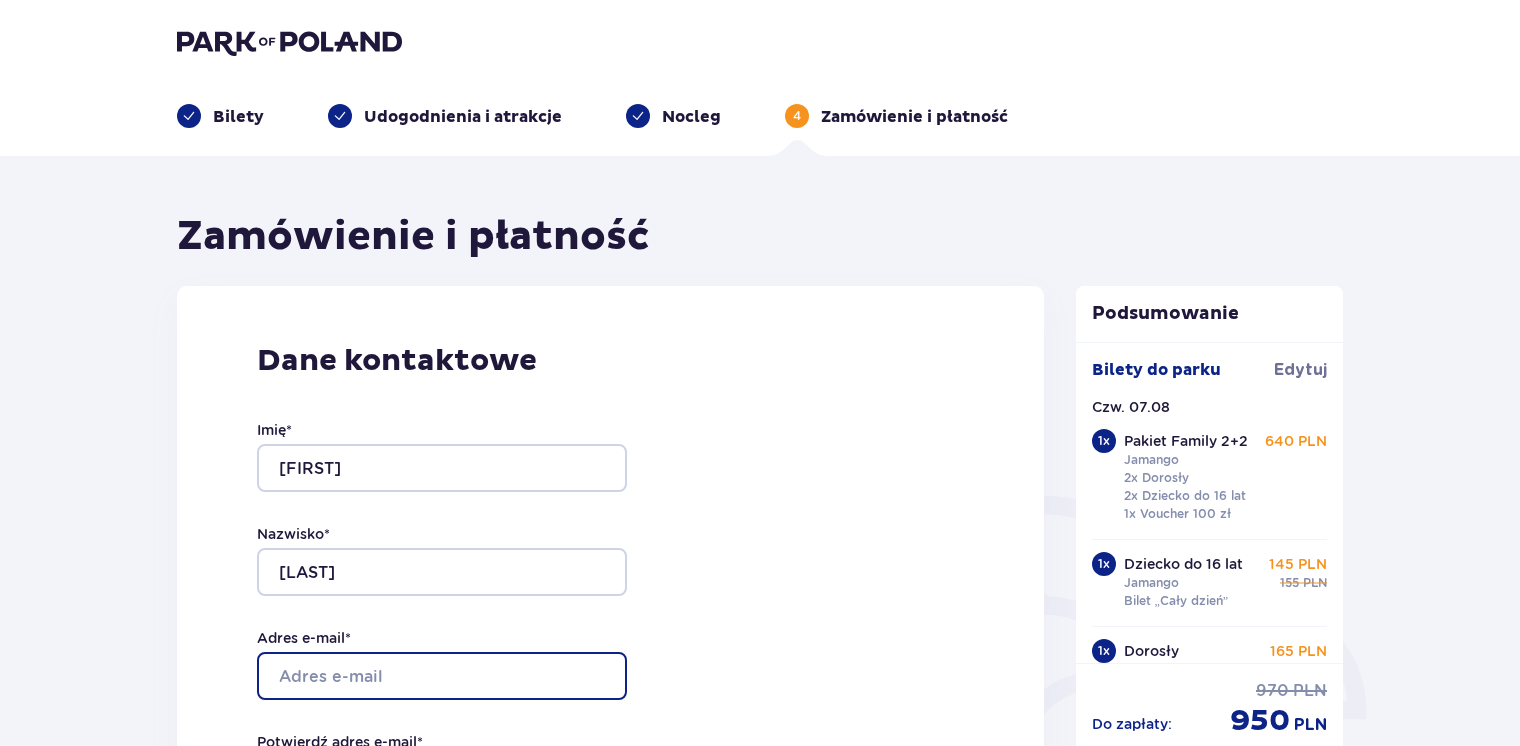 type on "m.fliegel@sadkera.pl" 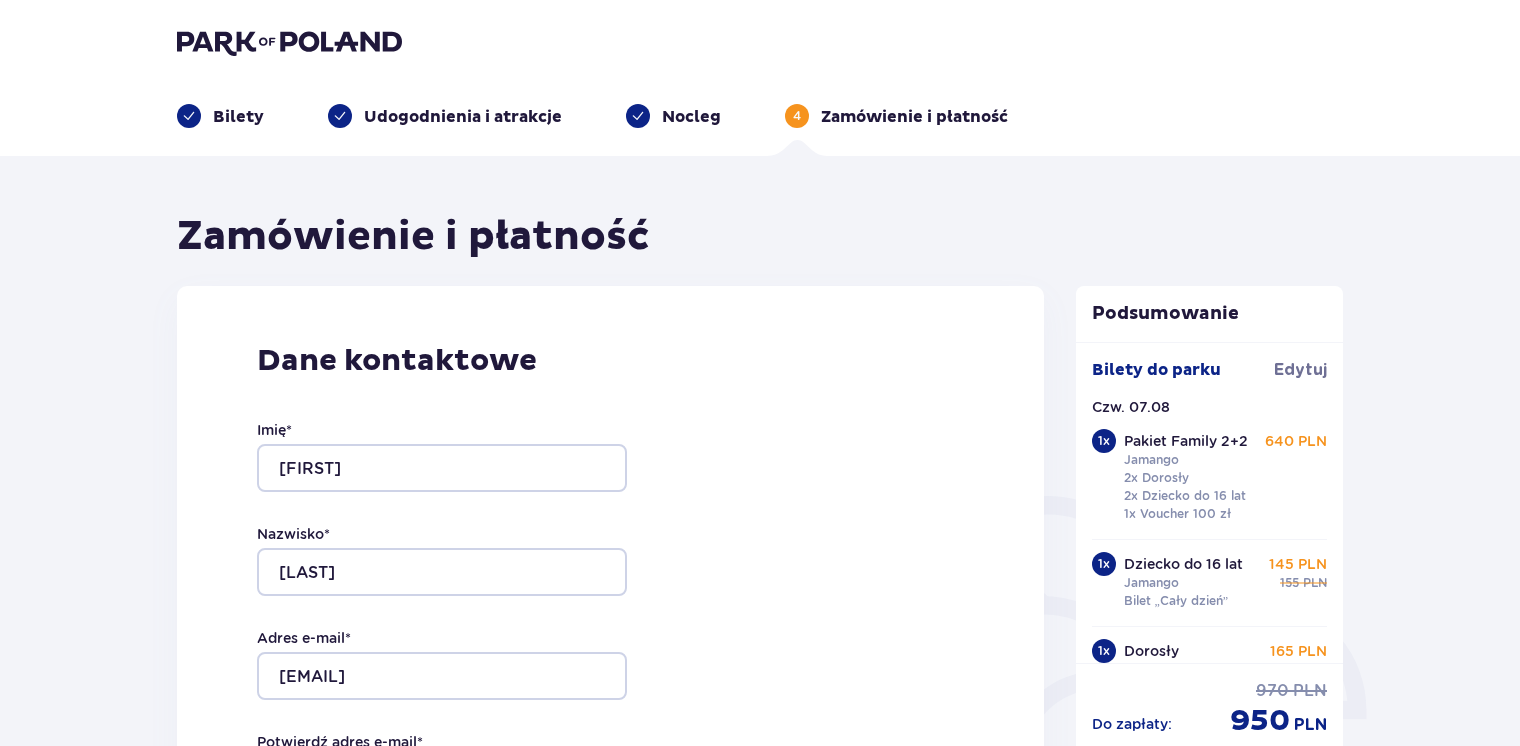 type on "m.fliegel@sadkera.pl" 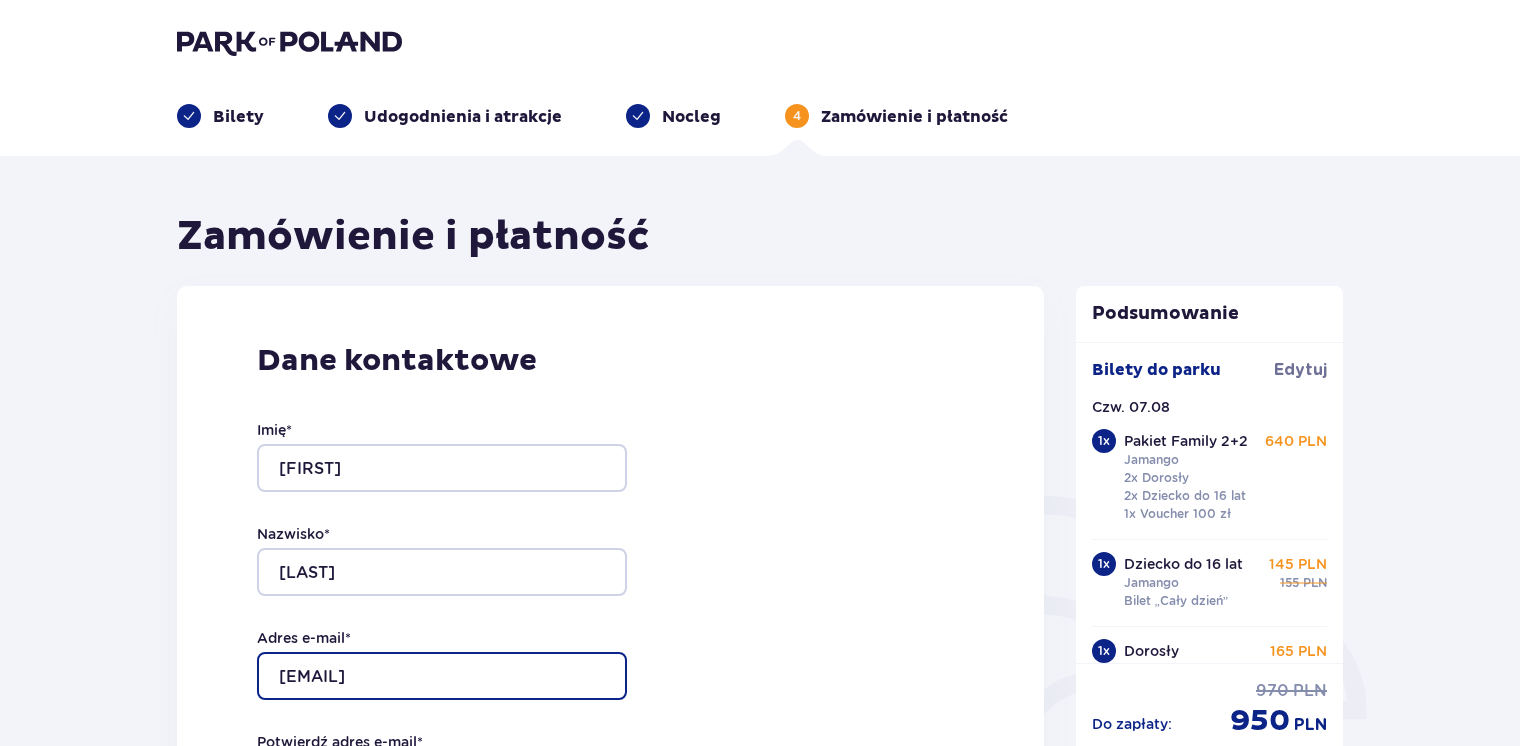drag, startPoint x: 537, startPoint y: 673, endPoint x: 200, endPoint y: 688, distance: 337.33365 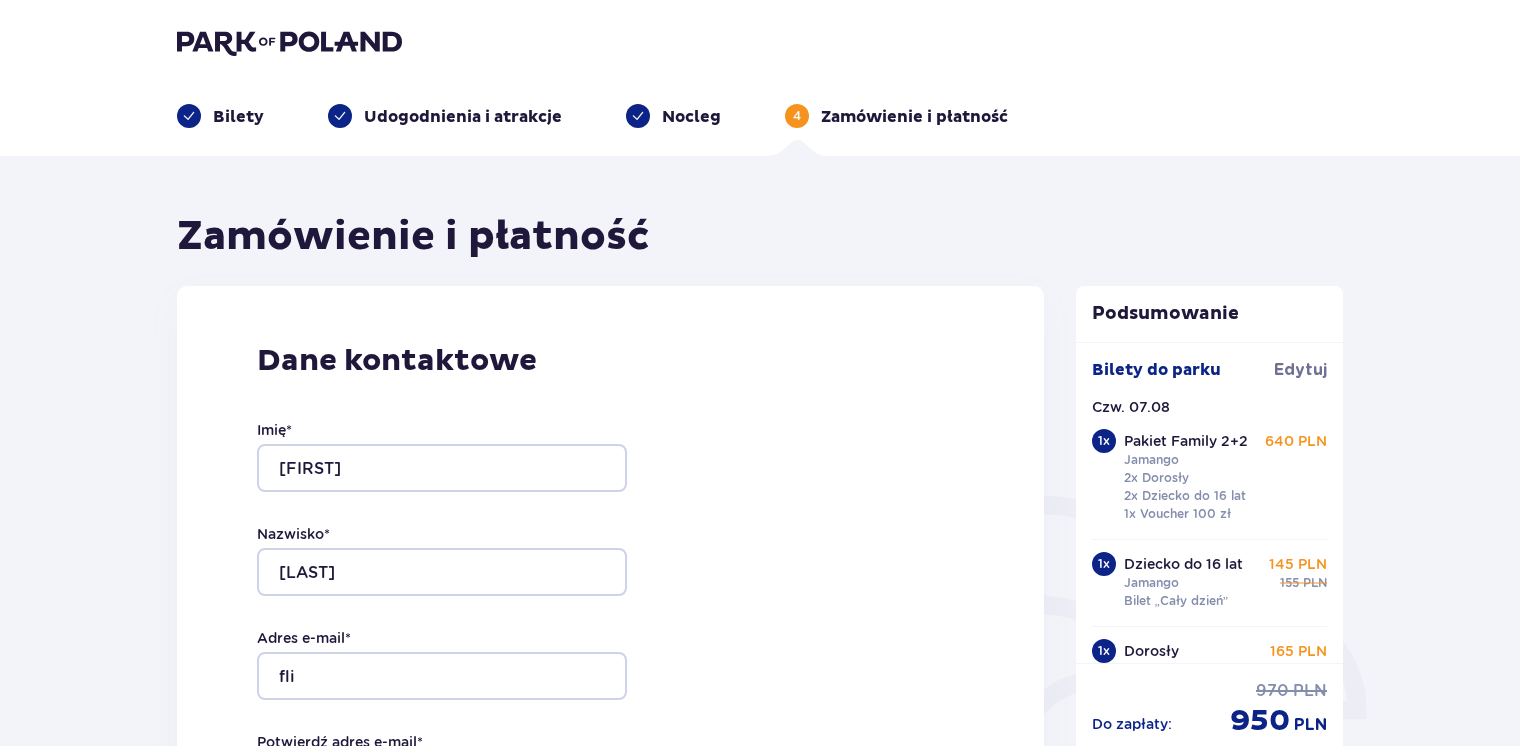 click on "Dane kontaktowe Imię * Marek Nazwisko * Fliegel Adres e-mail * fli Potwierdź adres e-mail * m.fliegel@sadkera.pl Numer telefonu * Numer telefonu, wraz z kodem kraju, np. 48 ​123 ​456 ​789 Chcę fakturę na firmę Jeśli nie prowadzisz działalności gospodarczej lub innej spółki, automatycznie wystawimy Ci fakturę imienną. Dodaj adres do faktury imiennej" at bounding box center [610, 706] 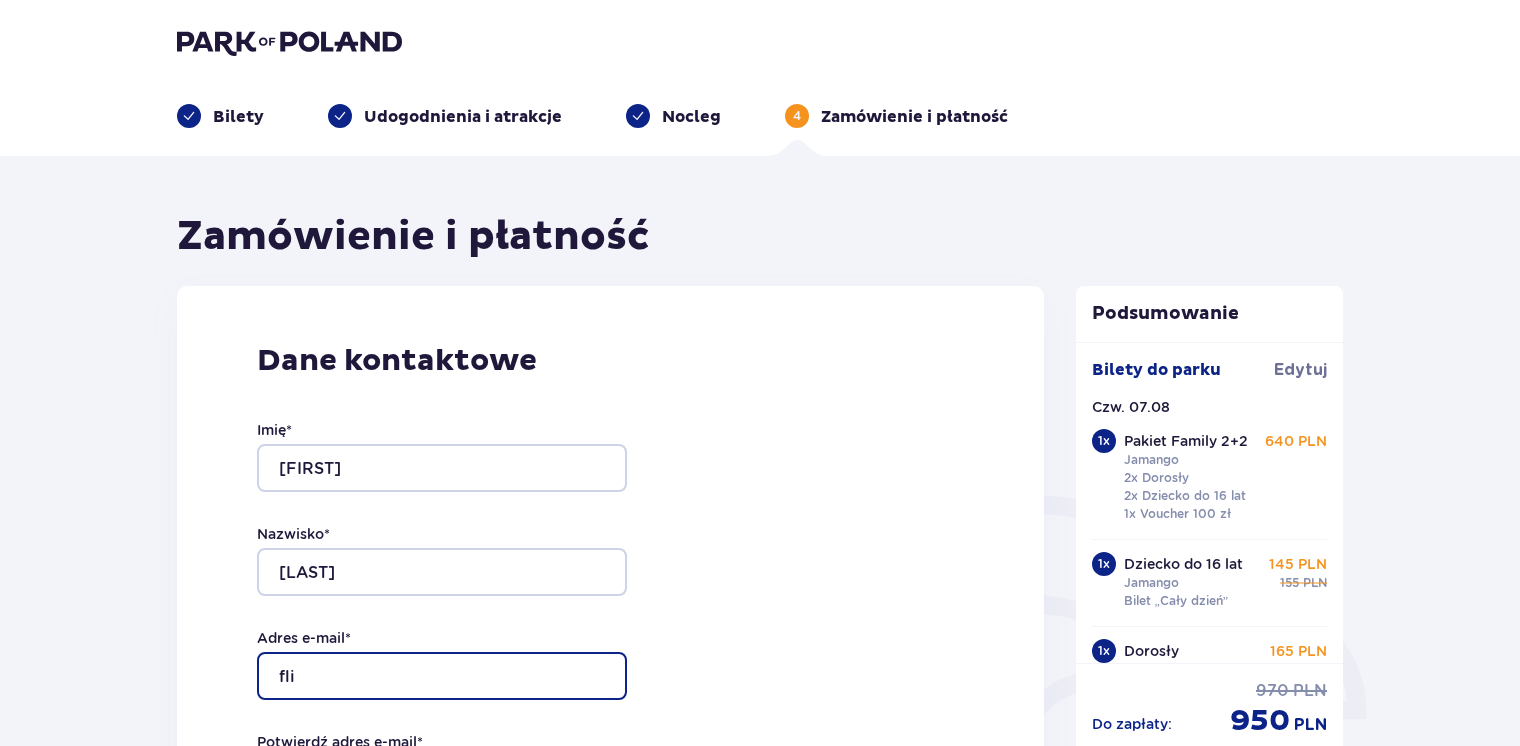 click on "fli" at bounding box center (442, 676) 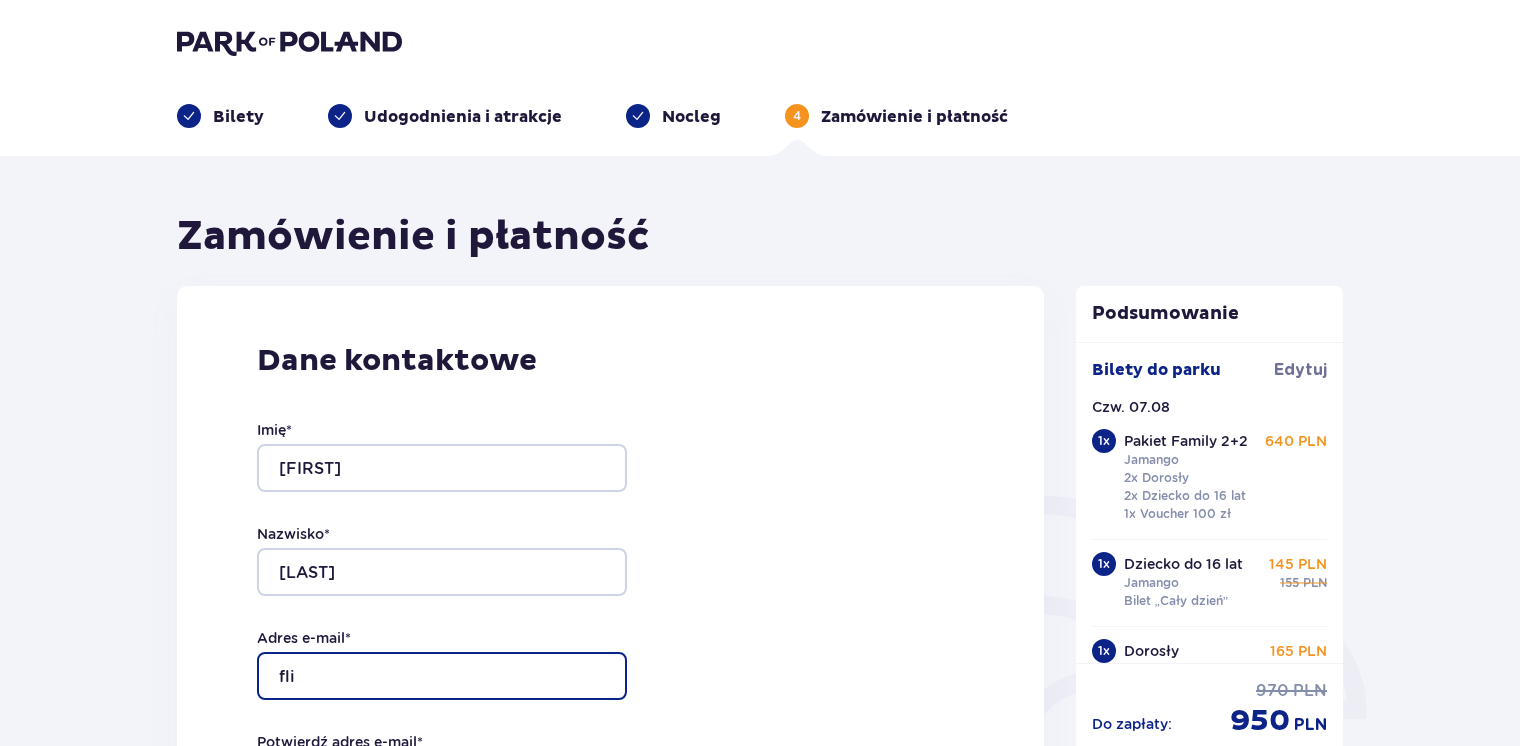 type on "[EMAIL]" 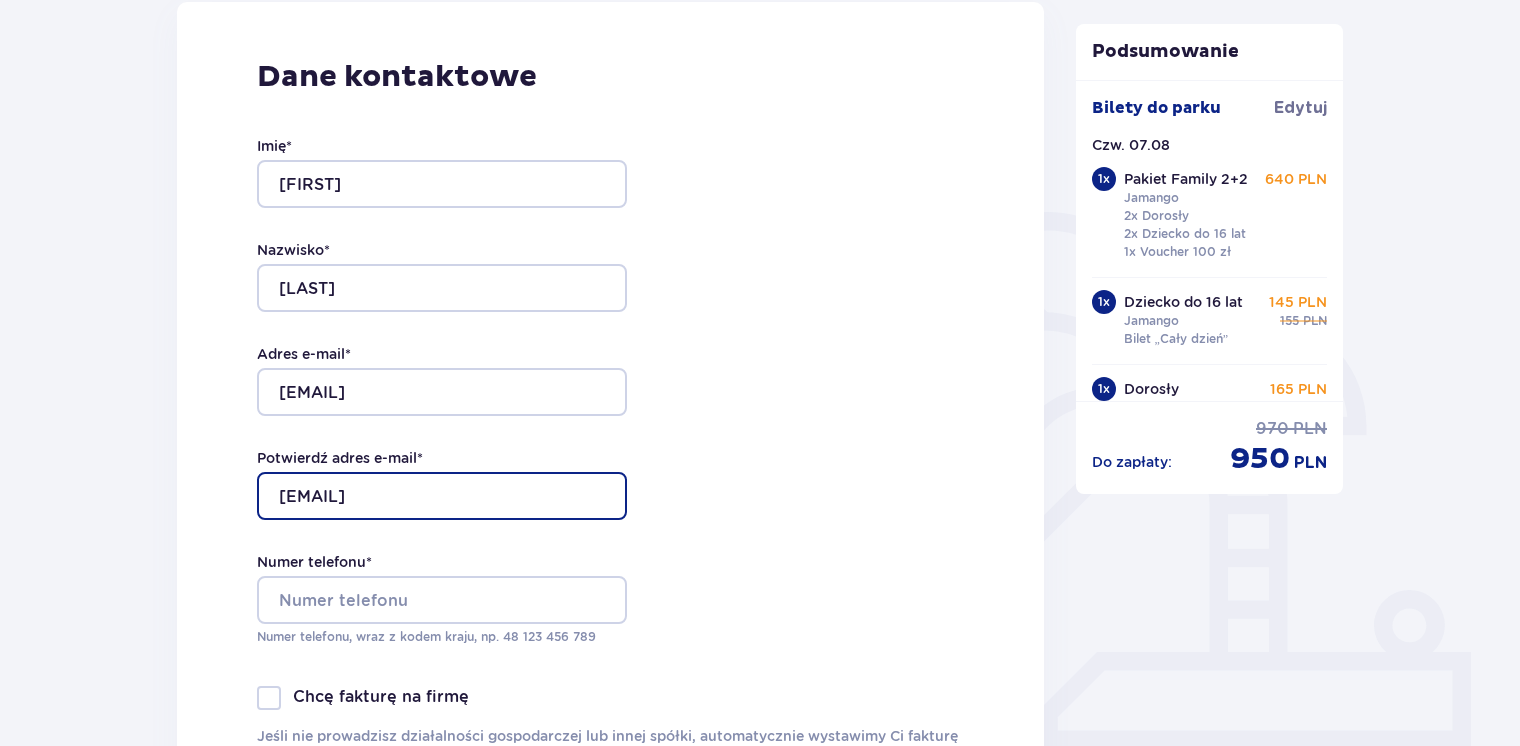 scroll, scrollTop: 407, scrollLeft: 0, axis: vertical 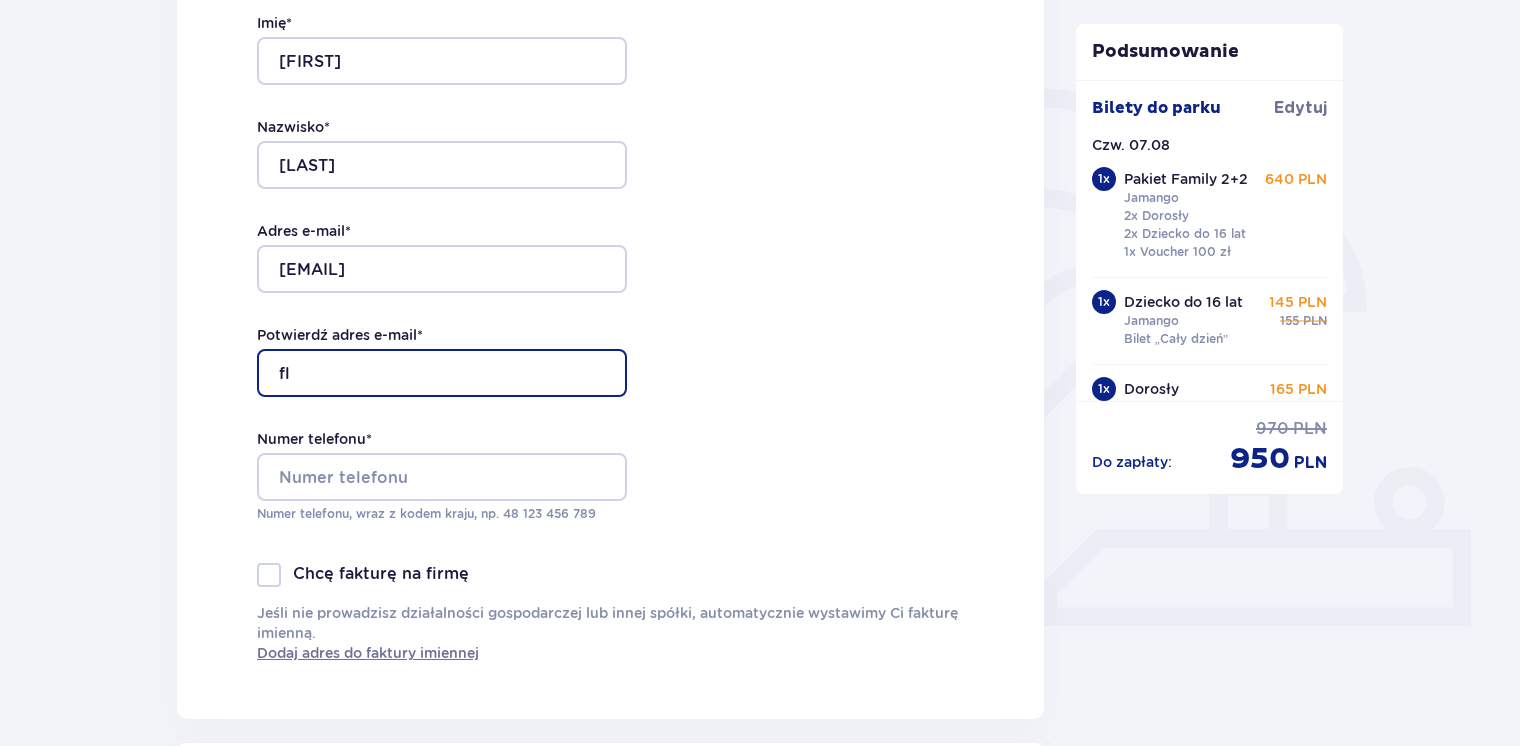 type on "[EMAIL]" 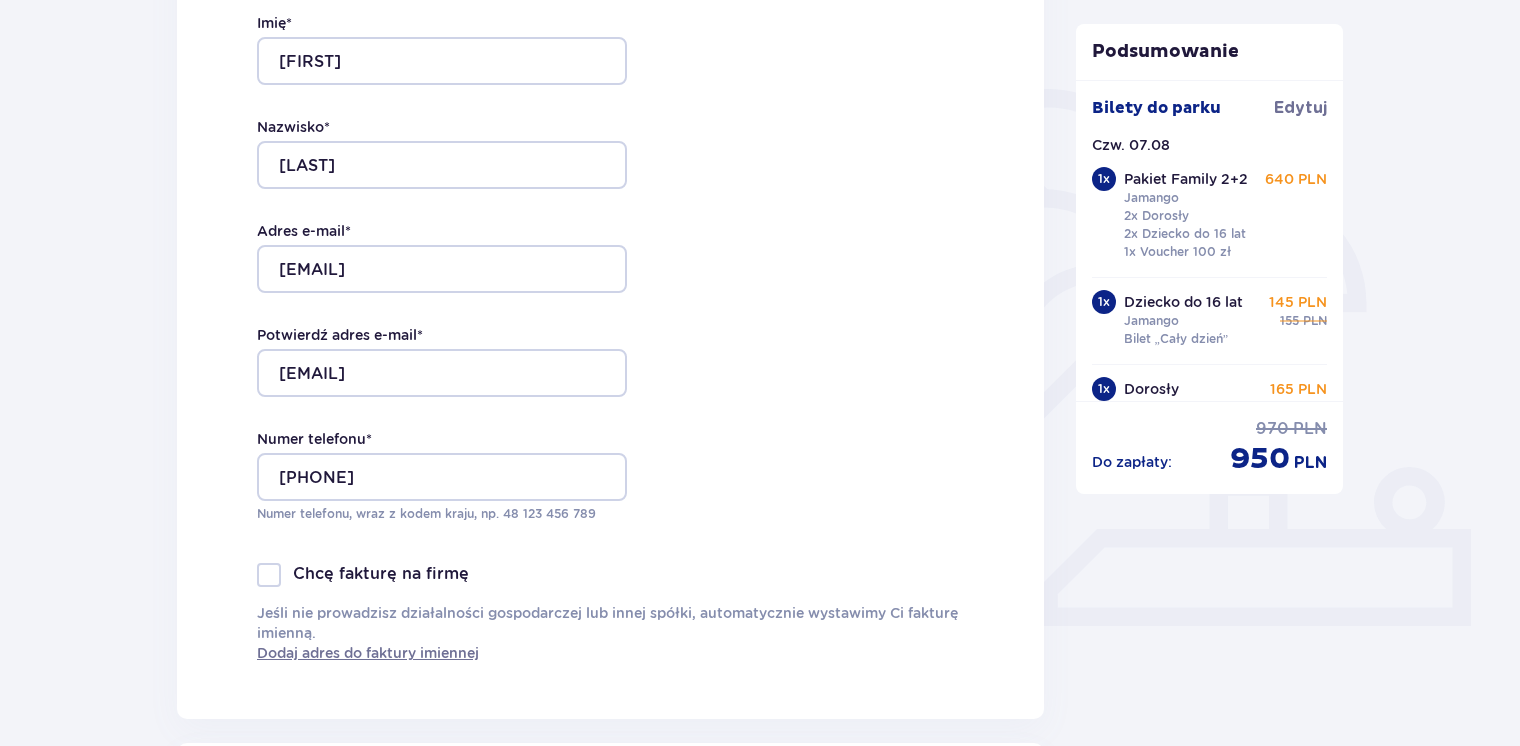 click on "Dane kontaktowe Imię * Marek Nazwisko * Fliegel Adres e-mail * fliegelmarek@gmail.com Potwierdź adres e-mail * fliegelmarek@gmail.com Numer telefonu * 0690442907 Numer telefonu, wraz z kodem kraju, np. 48 ​123 ​456 ​789 Chcę fakturę na firmę Jeśli nie prowadzisz działalności gospodarczej lub innej spółki, automatycznie wystawimy Ci fakturę imienną. Dodaj adres do faktury imiennej" at bounding box center [610, 299] 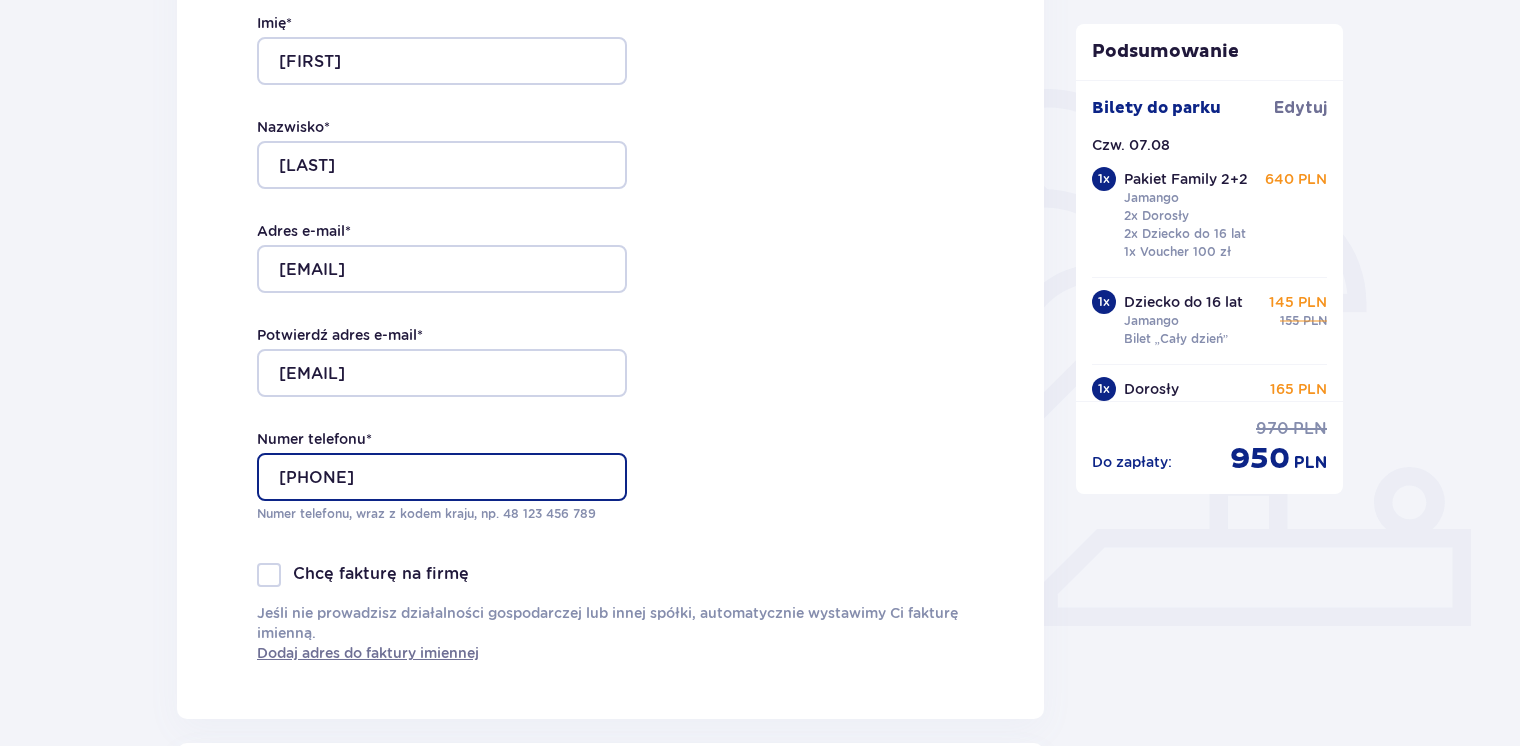 click on "0690442907" at bounding box center (442, 477) 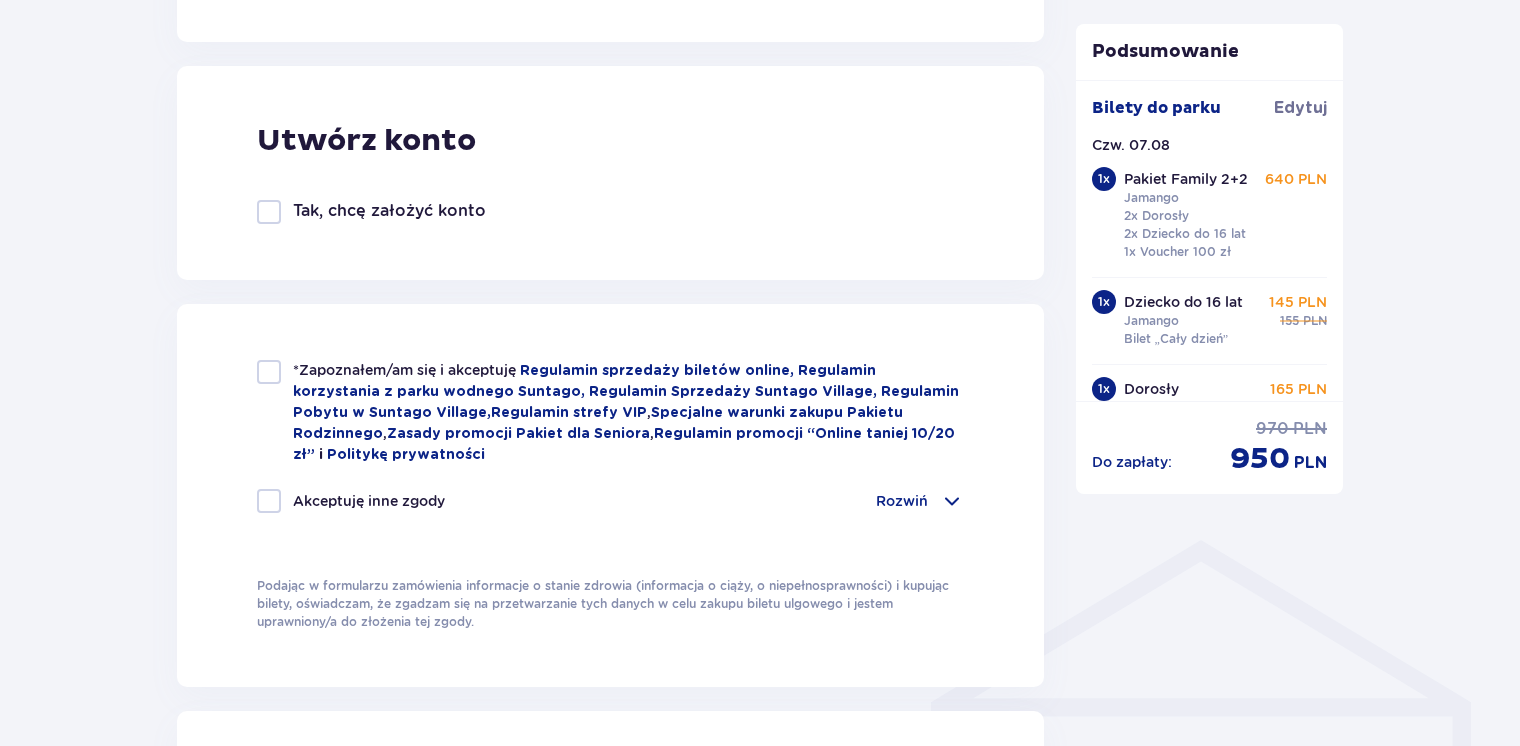 scroll, scrollTop: 1093, scrollLeft: 0, axis: vertical 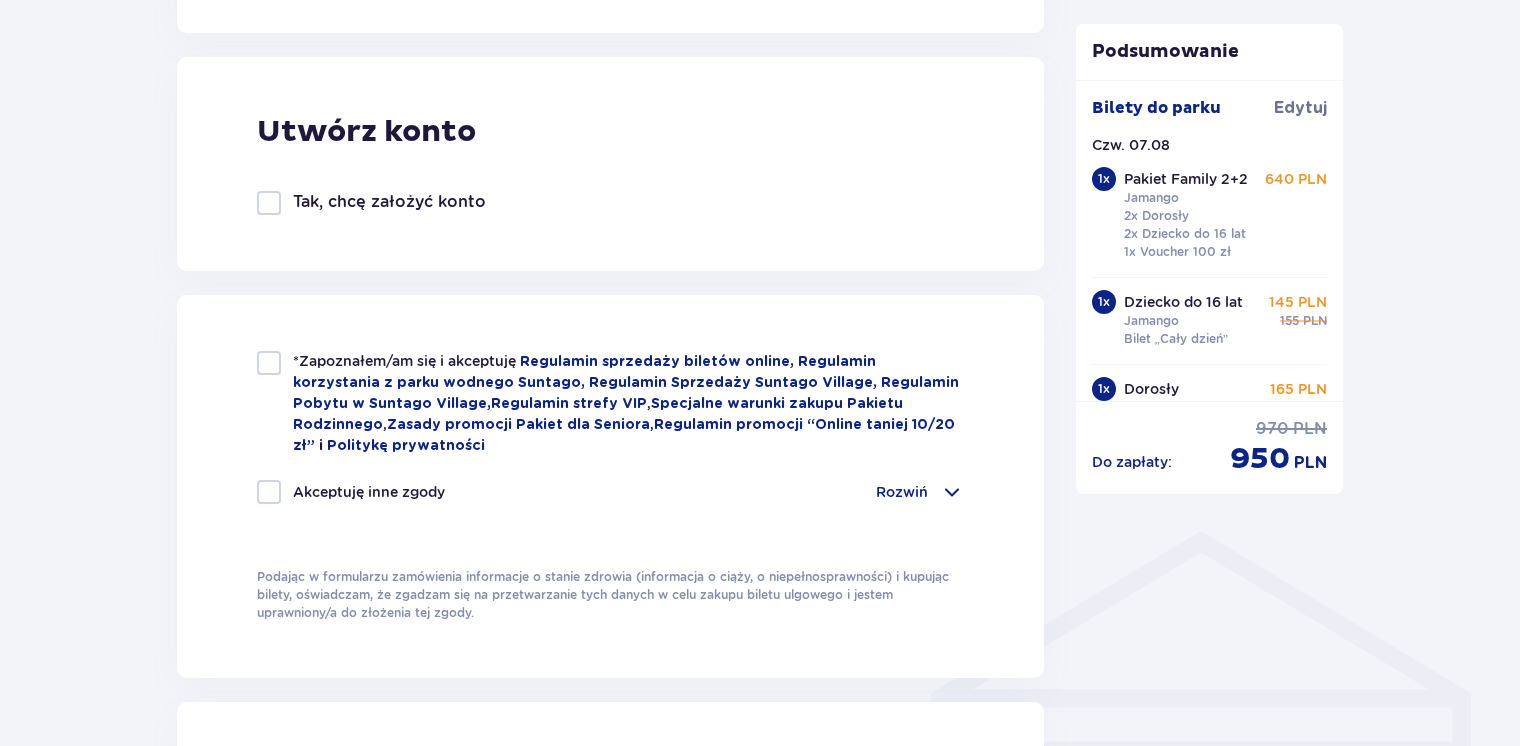 type on "690442907" 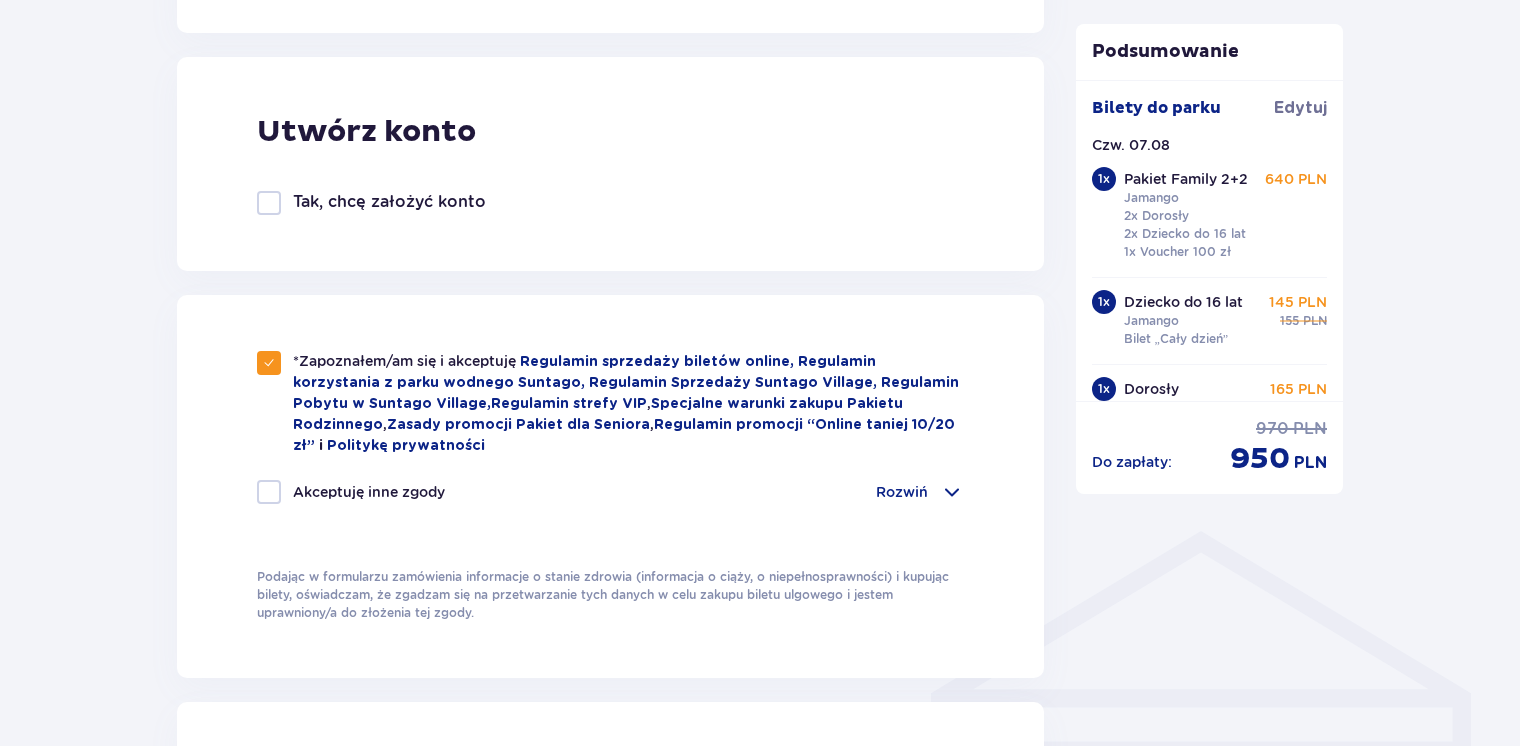 click at bounding box center (269, 492) 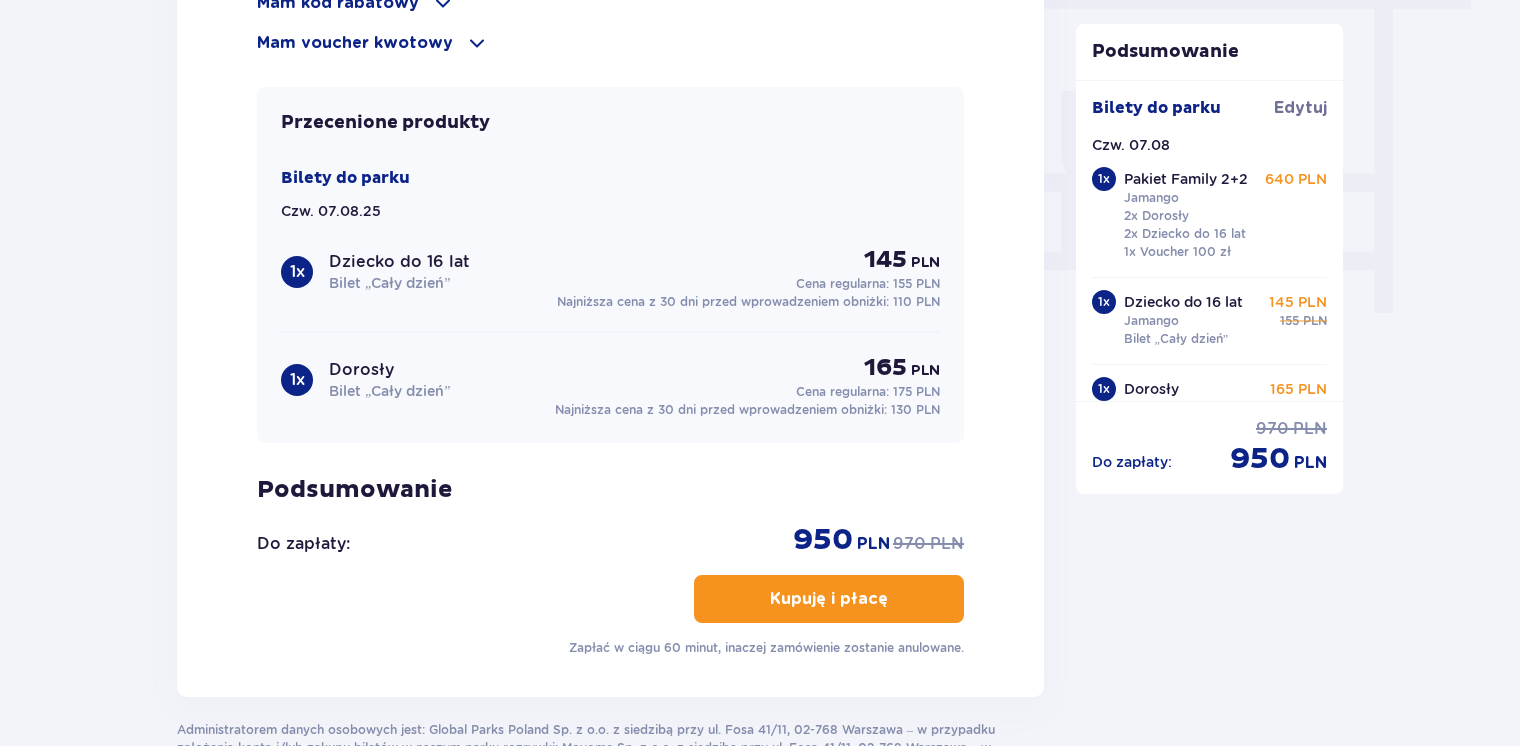 scroll, scrollTop: 1823, scrollLeft: 0, axis: vertical 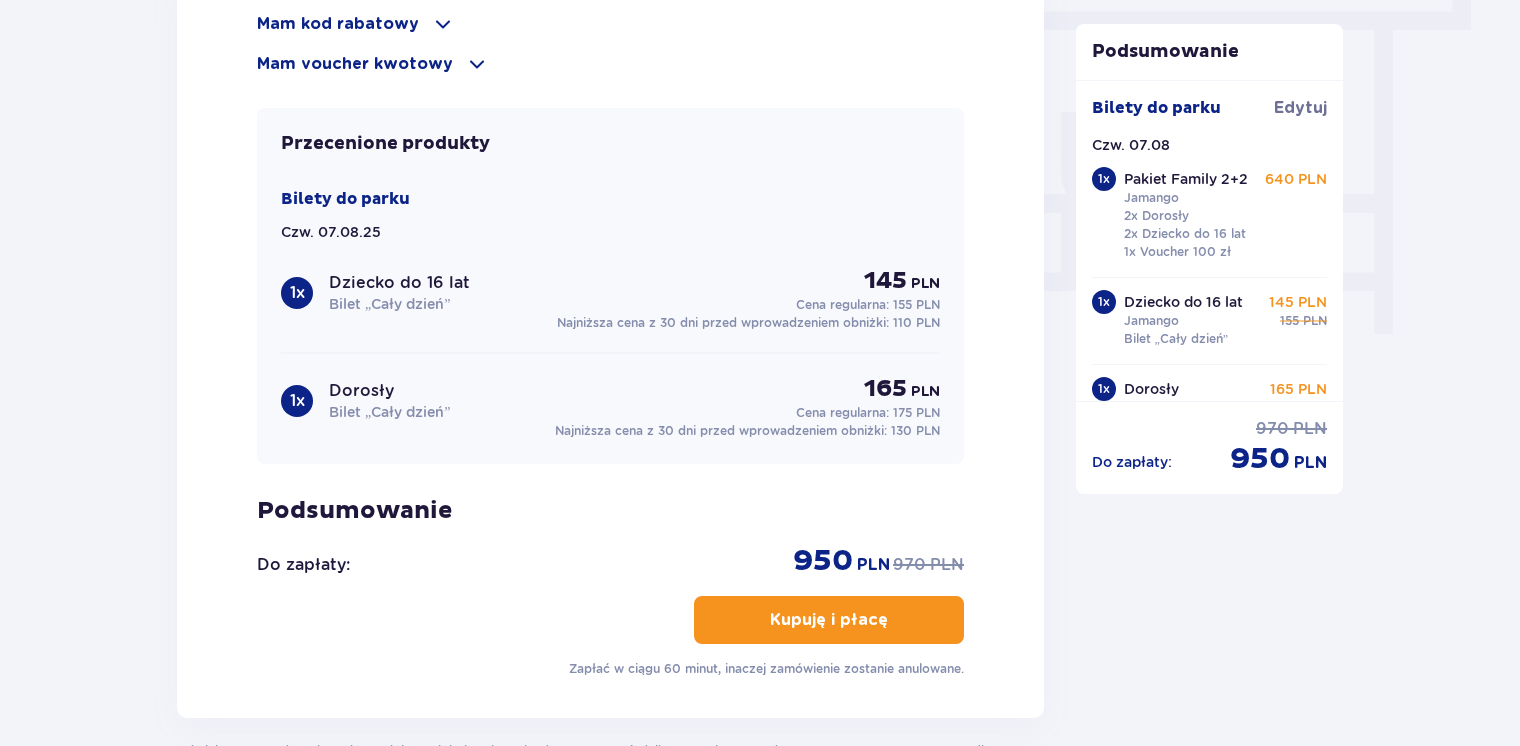 click on "Kupuję i płacę" at bounding box center [829, 620] 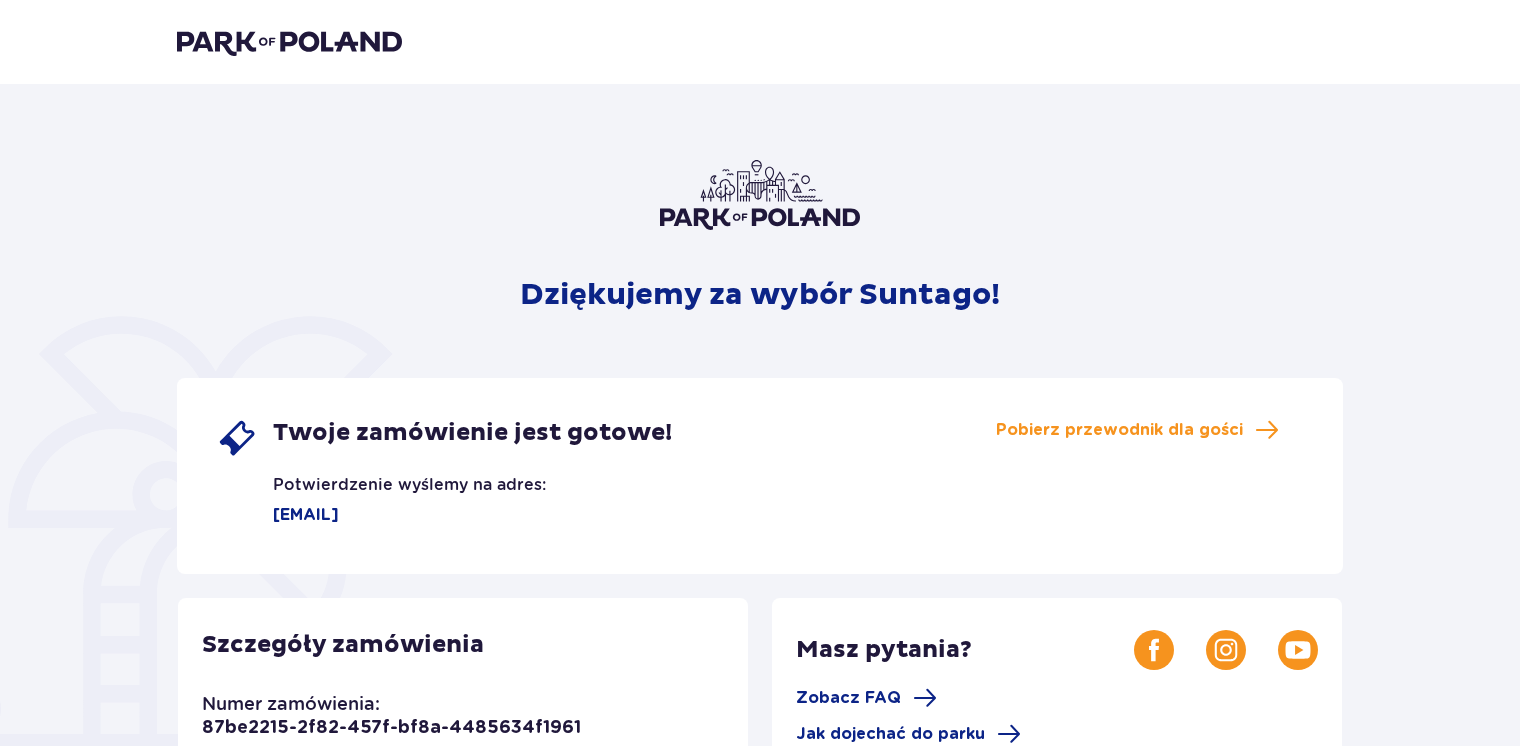 scroll, scrollTop: 0, scrollLeft: 0, axis: both 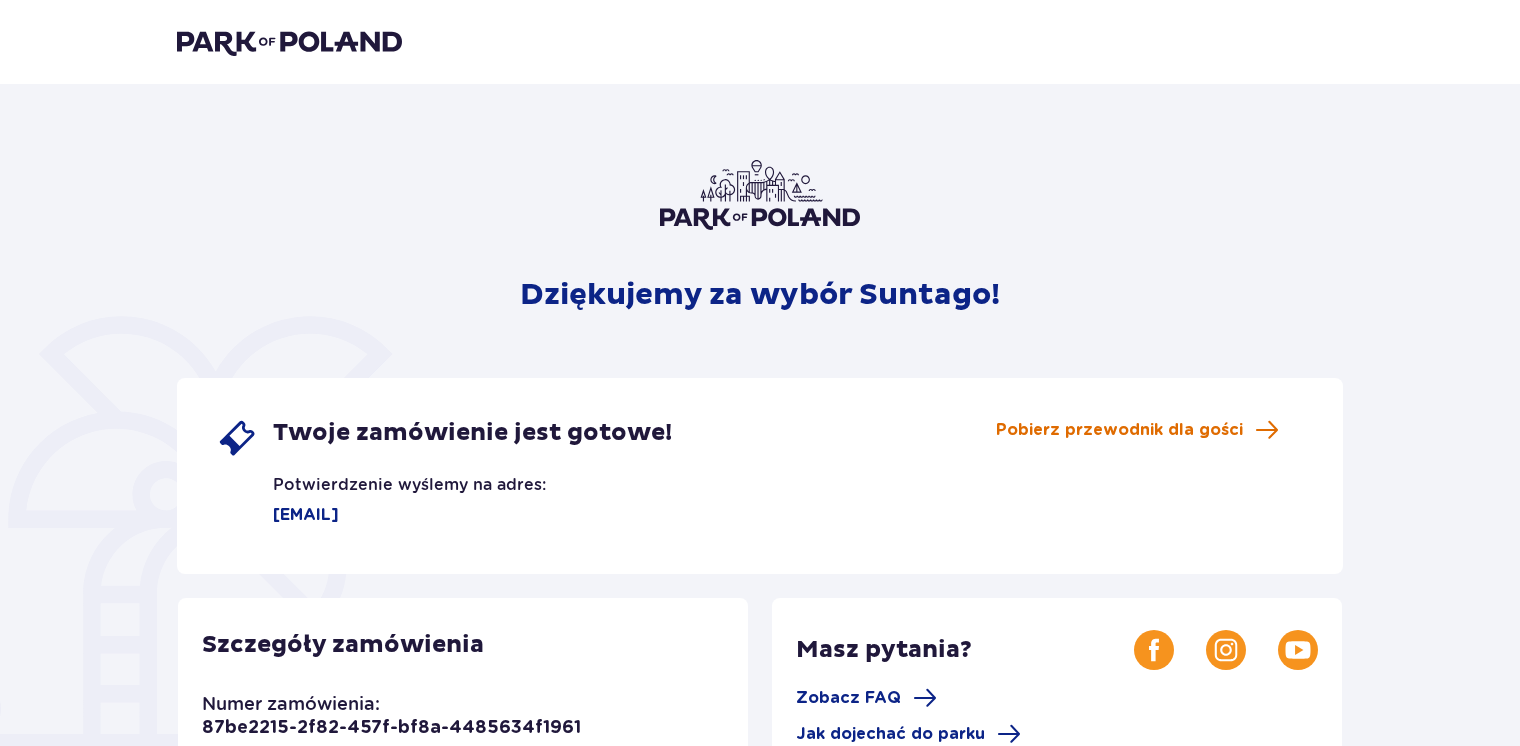 click on "Pobierz przewodnik dla gości" at bounding box center [1119, 430] 